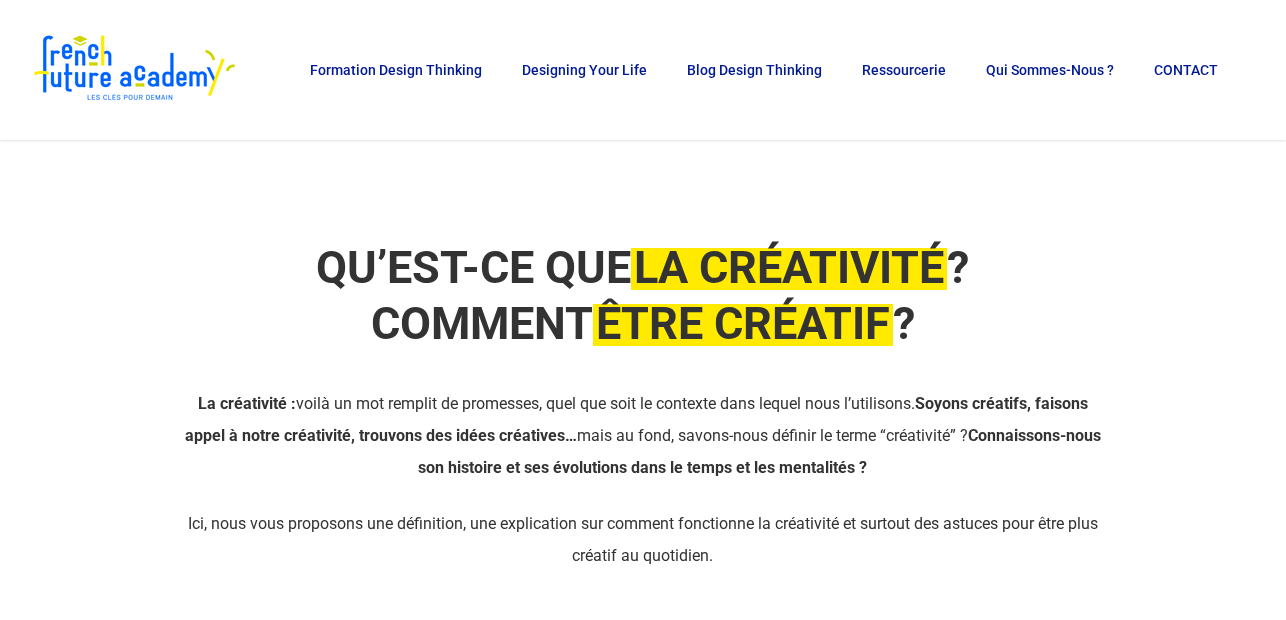 scroll, scrollTop: 93, scrollLeft: 0, axis: vertical 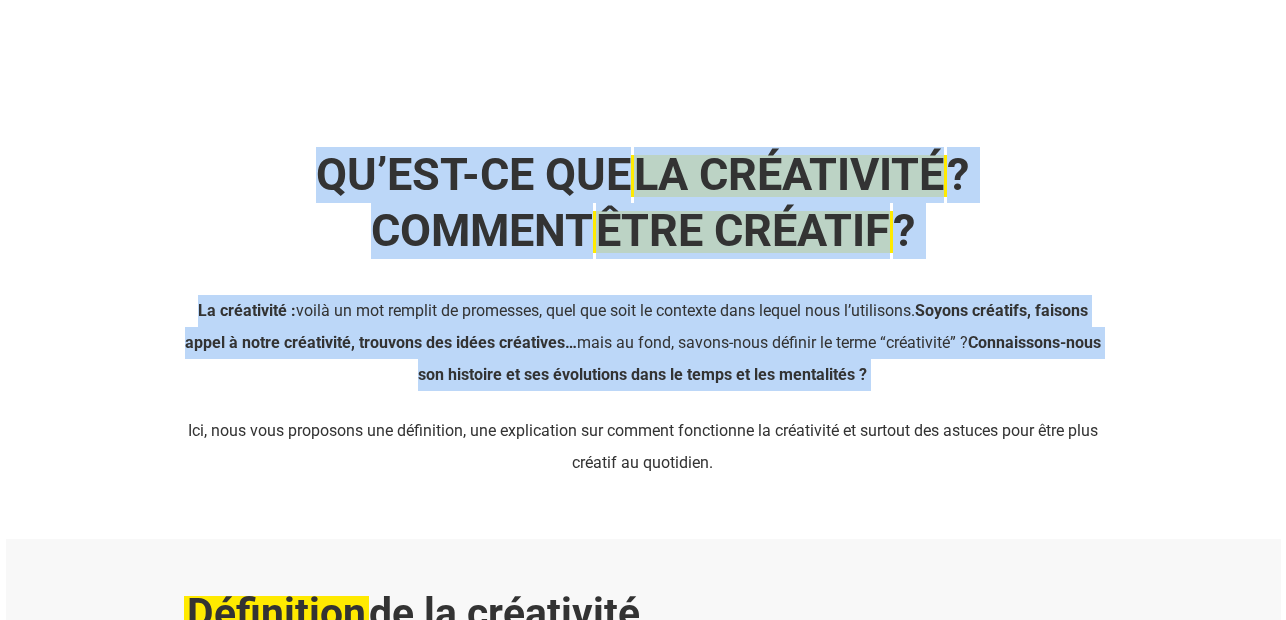 drag, startPoint x: 197, startPoint y: 181, endPoint x: 802, endPoint y: 526, distance: 696.4553 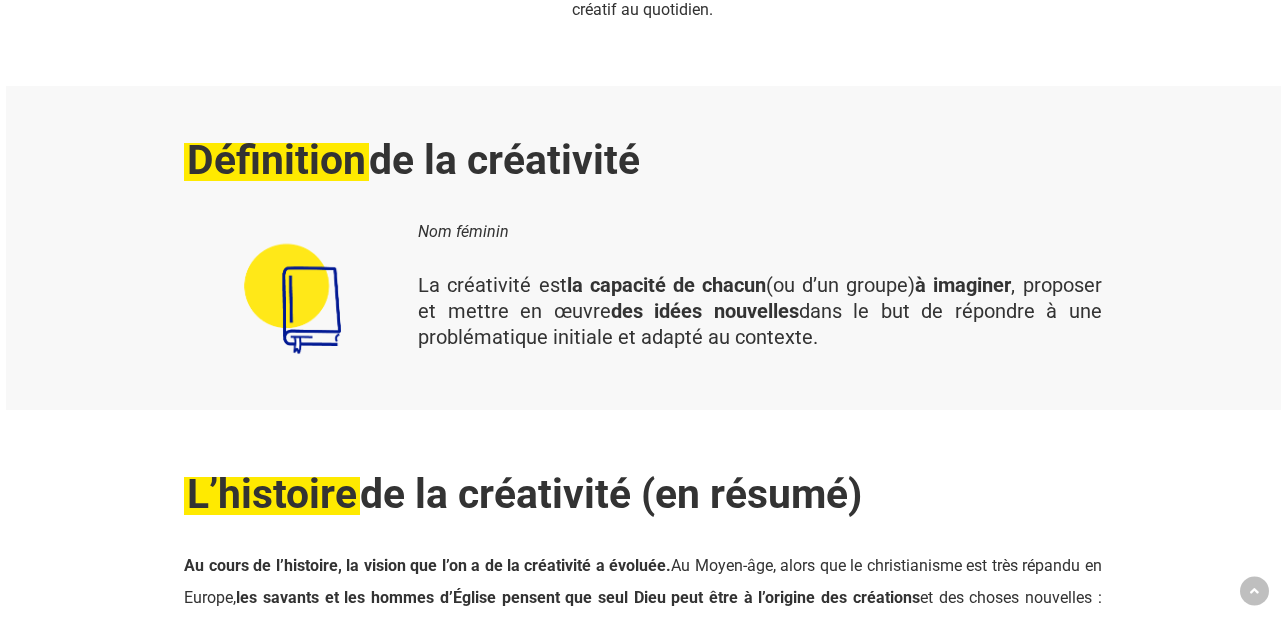 scroll, scrollTop: 557, scrollLeft: 0, axis: vertical 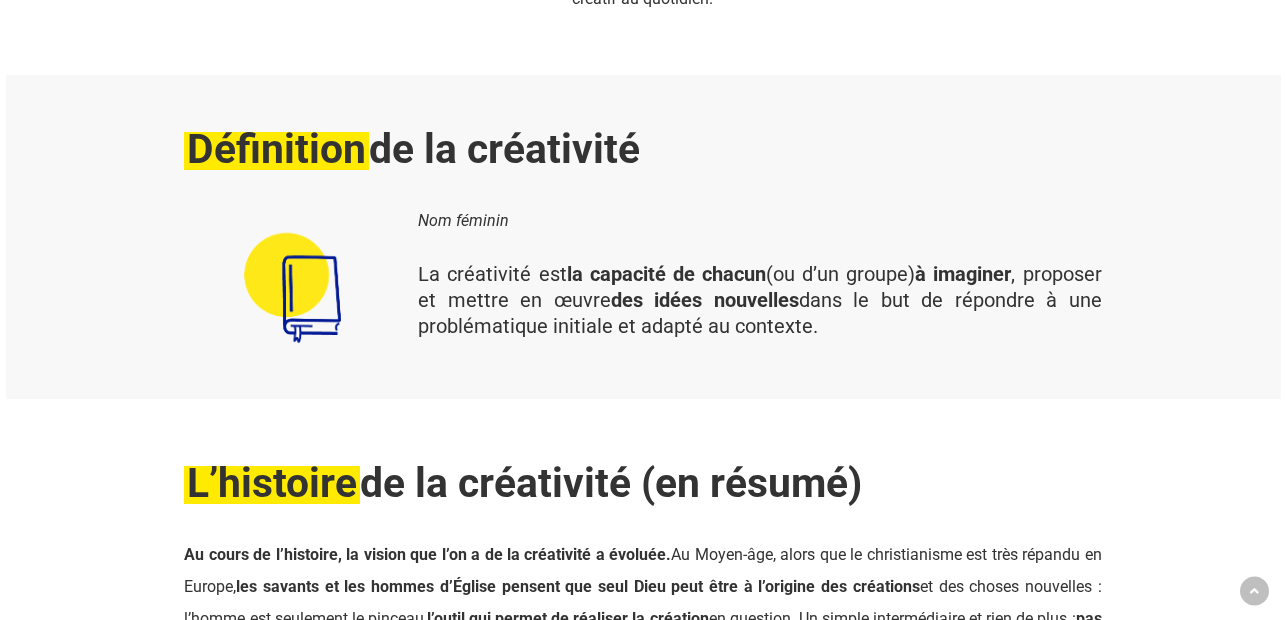 copy on "QU’EST-CE QUE  LA CRÉATIVITÉ  ? COMMENT  ÊTRE CRÉATIF  ?
La créativité :  voilà un mot remplit de promesses, quel que soit le contexte dans lequel nous l’utilisons.  Soyons créatifs, faisons appel à notre créativité, trouvons des idées créatives…  mais au fond, savons-nous définir le terme “créativité” ?  Connaissons-nous son histoire et ses évolutions dans le temps et les mentalités ?" 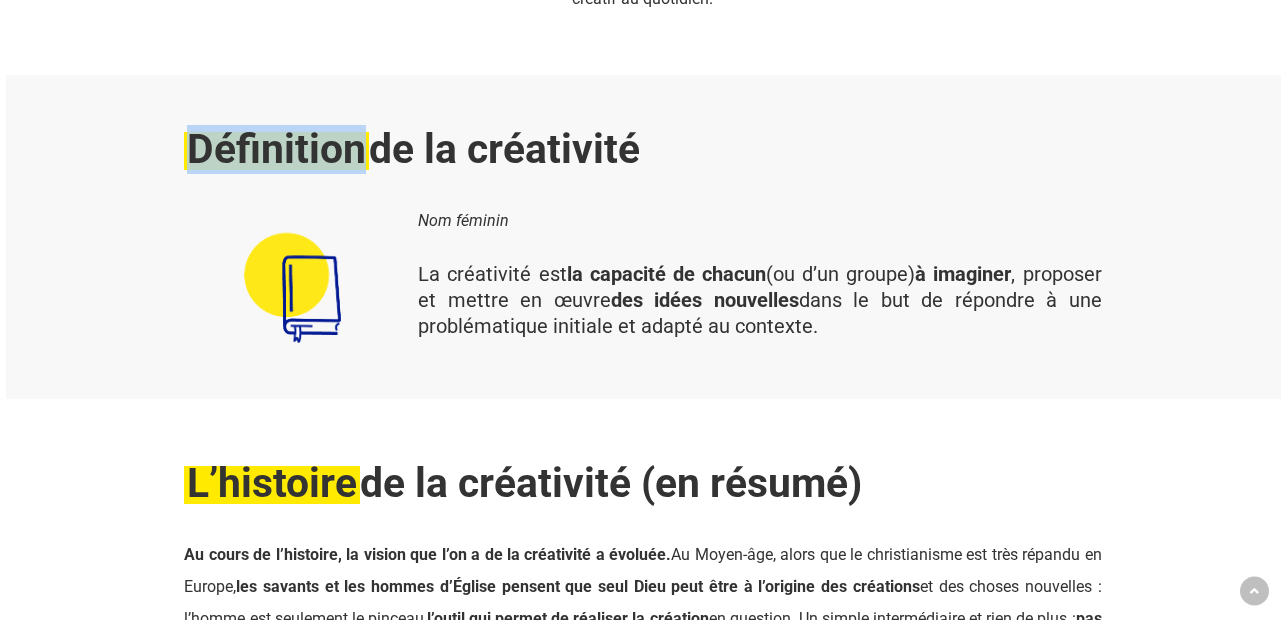 drag, startPoint x: 190, startPoint y: 192, endPoint x: 767, endPoint y: 223, distance: 577.83215 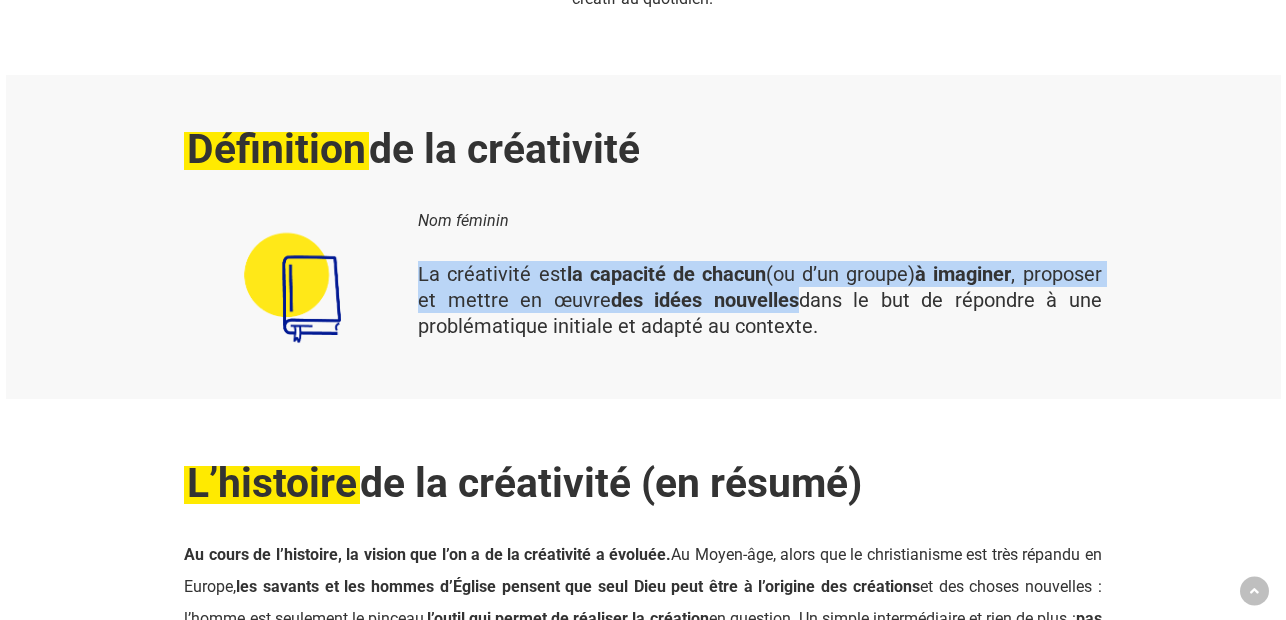 drag, startPoint x: 420, startPoint y: 327, endPoint x: 906, endPoint y: 385, distance: 489.44867 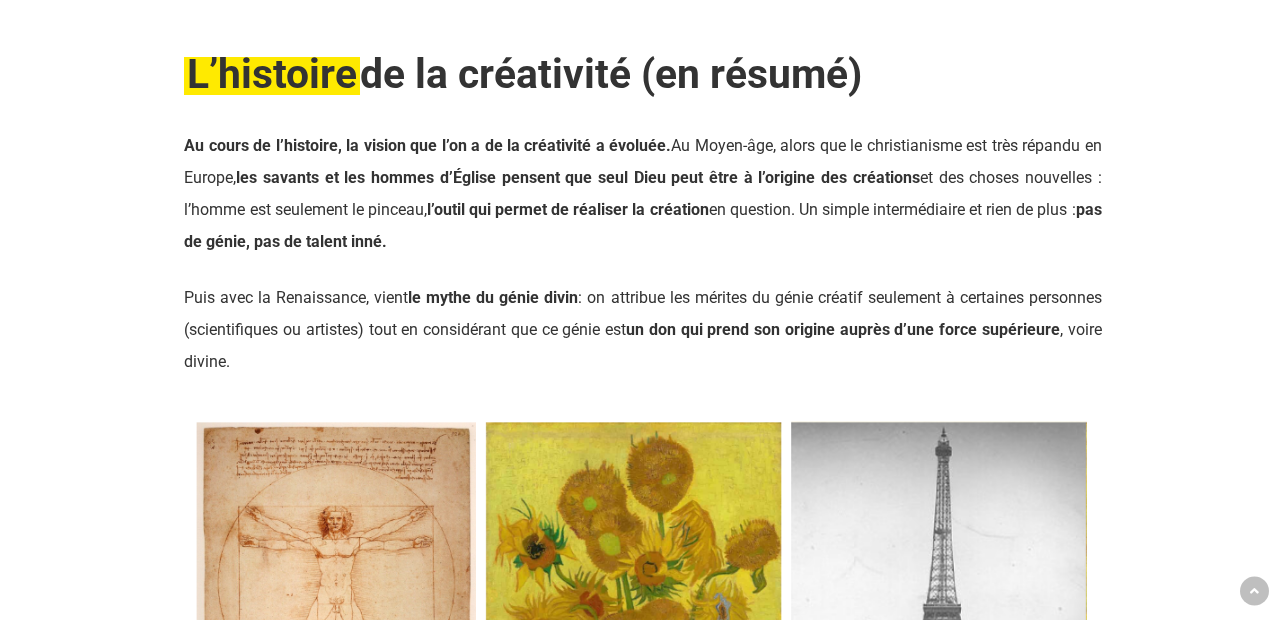 scroll, scrollTop: 1020, scrollLeft: 0, axis: vertical 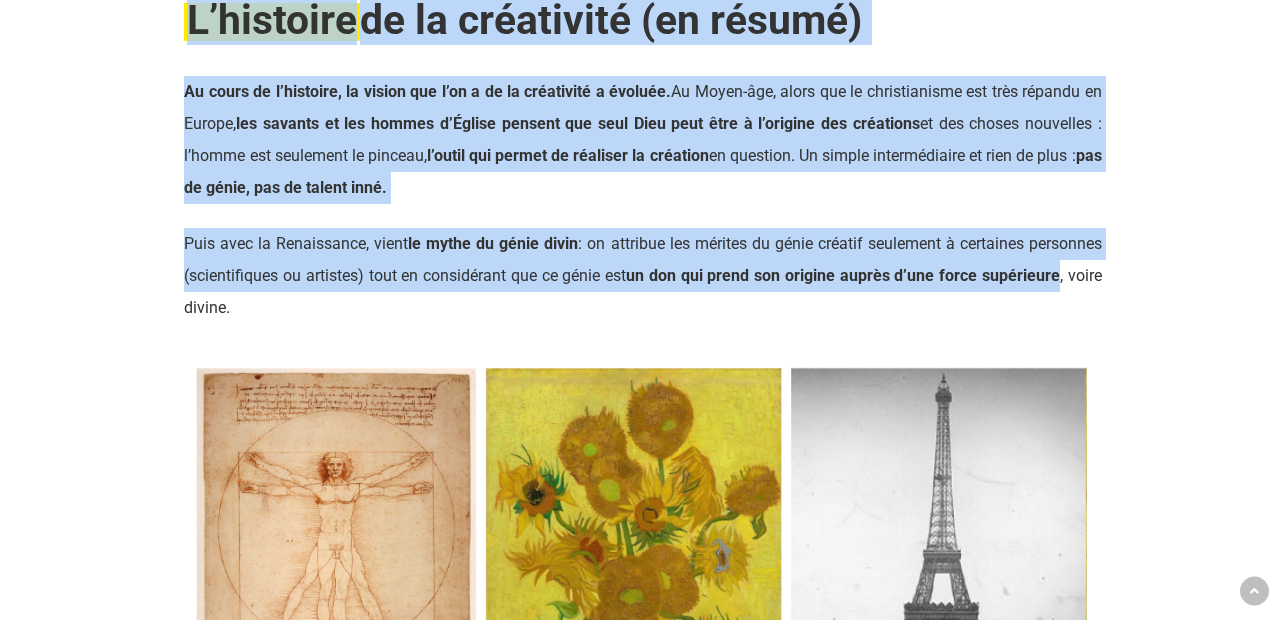 drag, startPoint x: 192, startPoint y: 74, endPoint x: 545, endPoint y: 356, distance: 451.8108 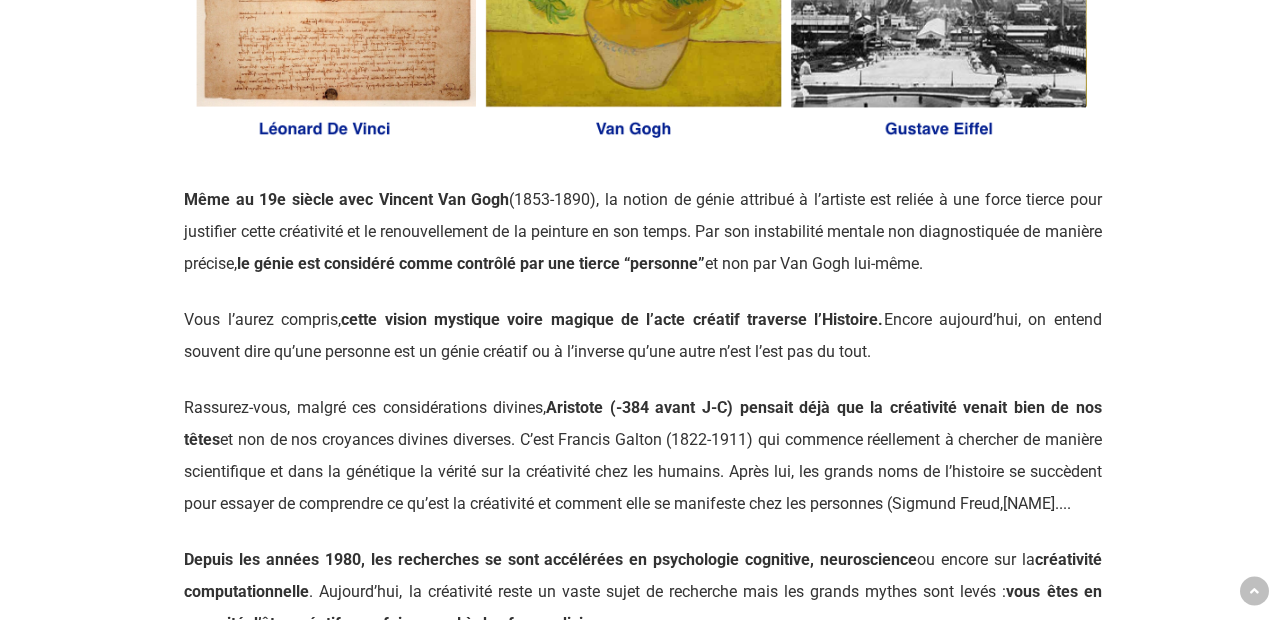 scroll, scrollTop: 1670, scrollLeft: 0, axis: vertical 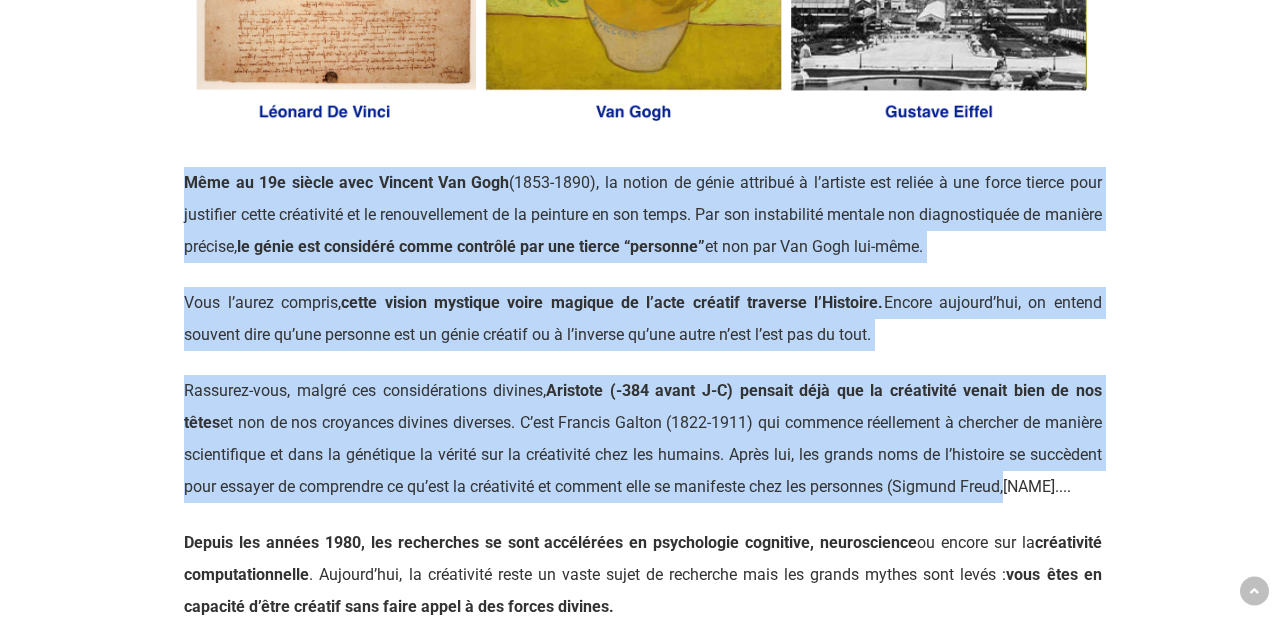 drag, startPoint x: 186, startPoint y: 248, endPoint x: 643, endPoint y: 612, distance: 584.2474 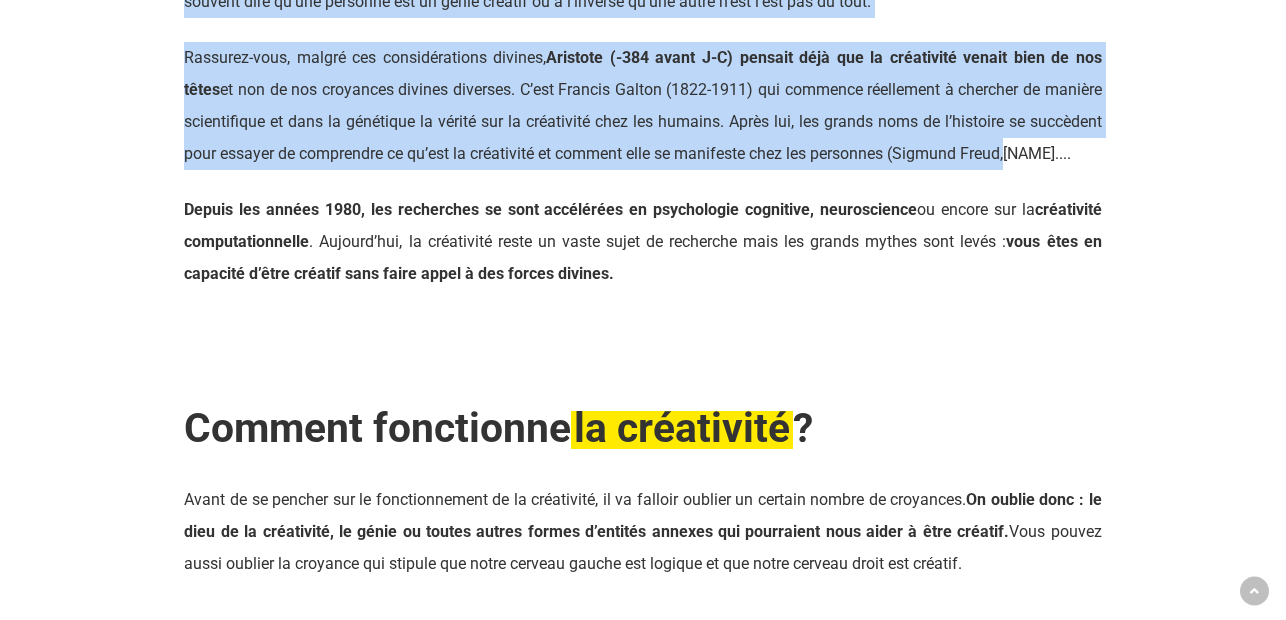 scroll, scrollTop: 2056, scrollLeft: 0, axis: vertical 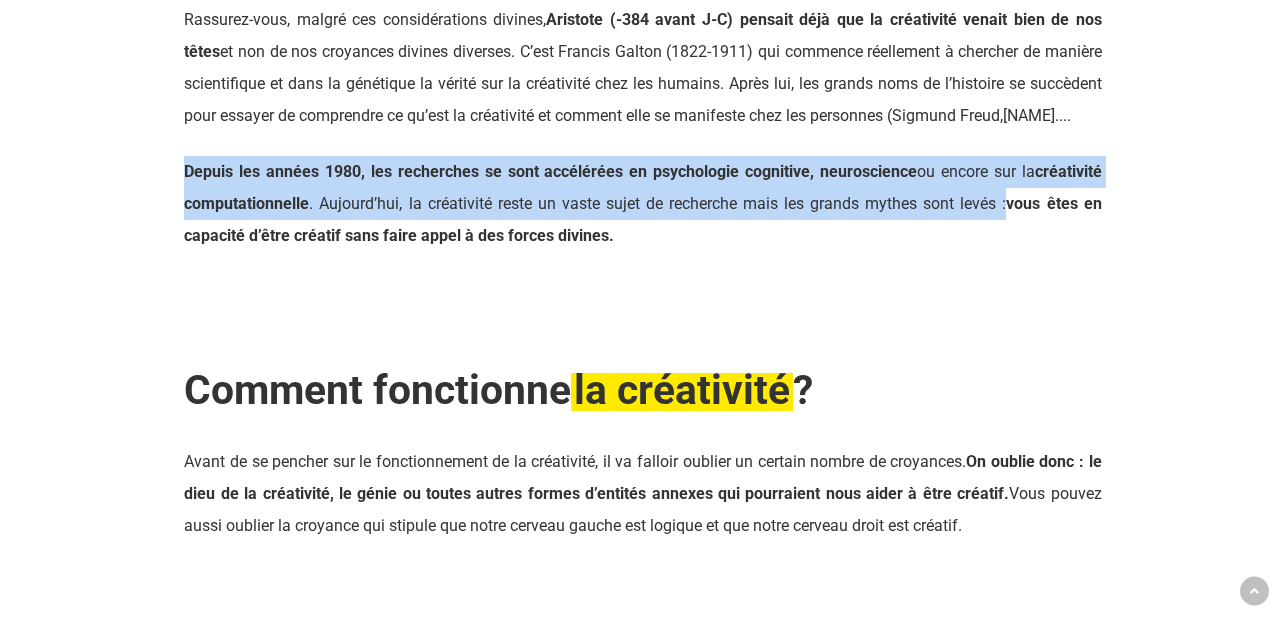 drag, startPoint x: 186, startPoint y: 258, endPoint x: 623, endPoint y: 311, distance: 440.20224 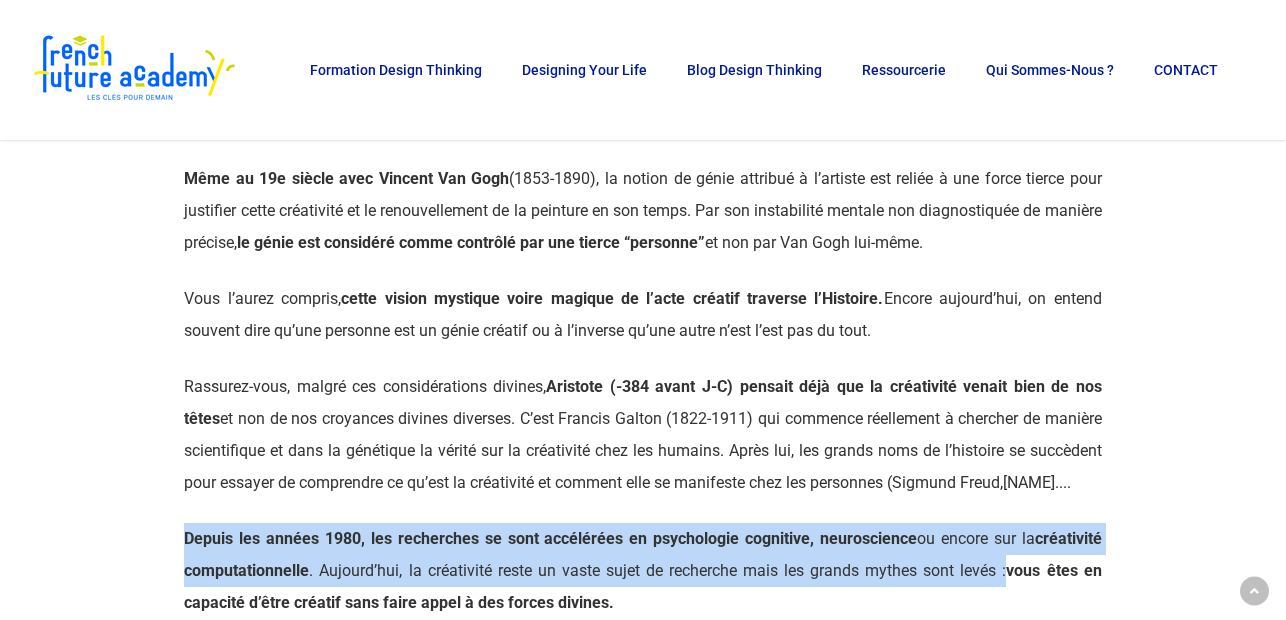 scroll, scrollTop: 1682, scrollLeft: 0, axis: vertical 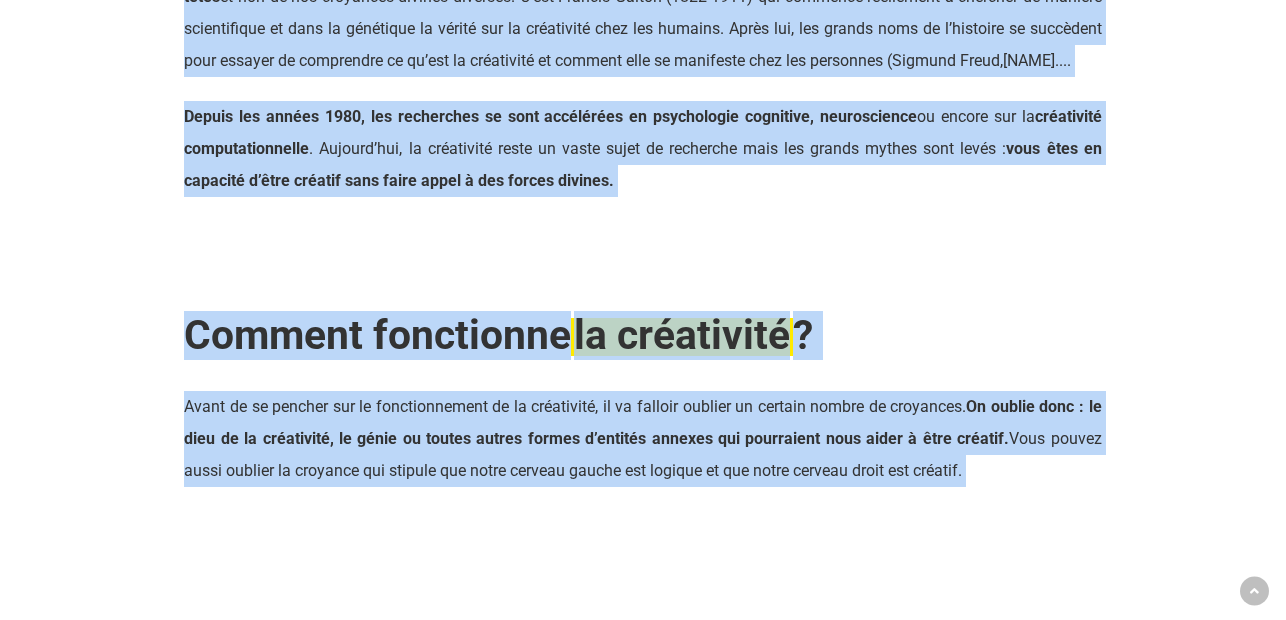 drag, startPoint x: 186, startPoint y: 241, endPoint x: 1054, endPoint y: 597, distance: 938.16846 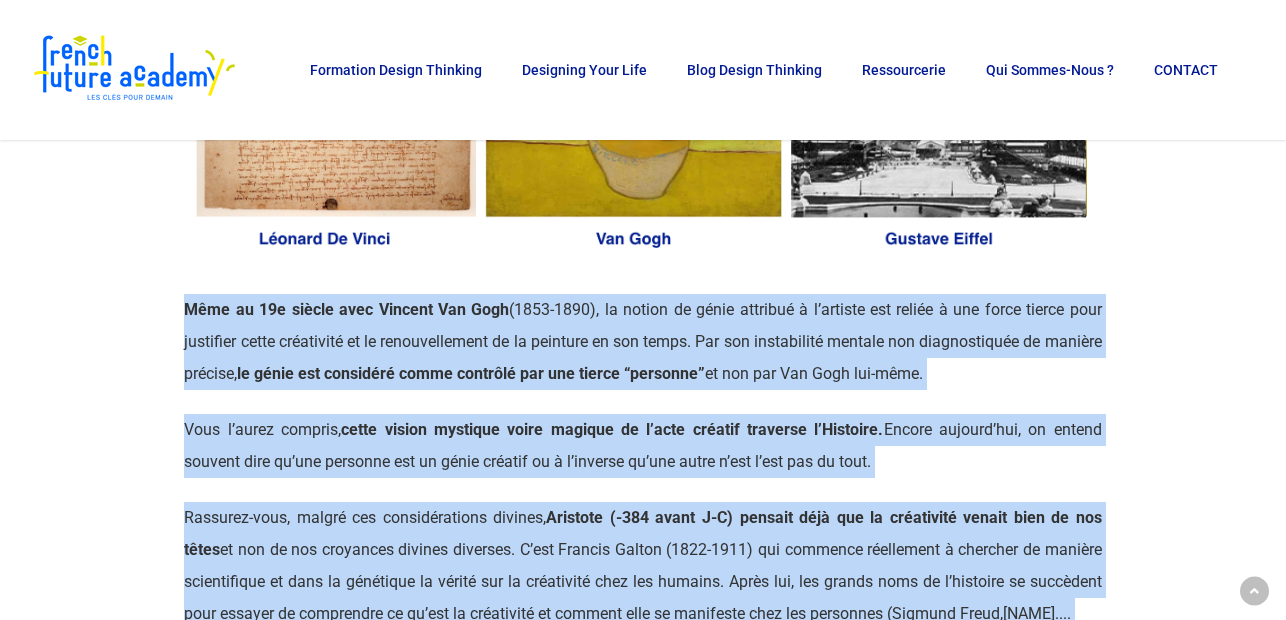 scroll, scrollTop: 1547, scrollLeft: 0, axis: vertical 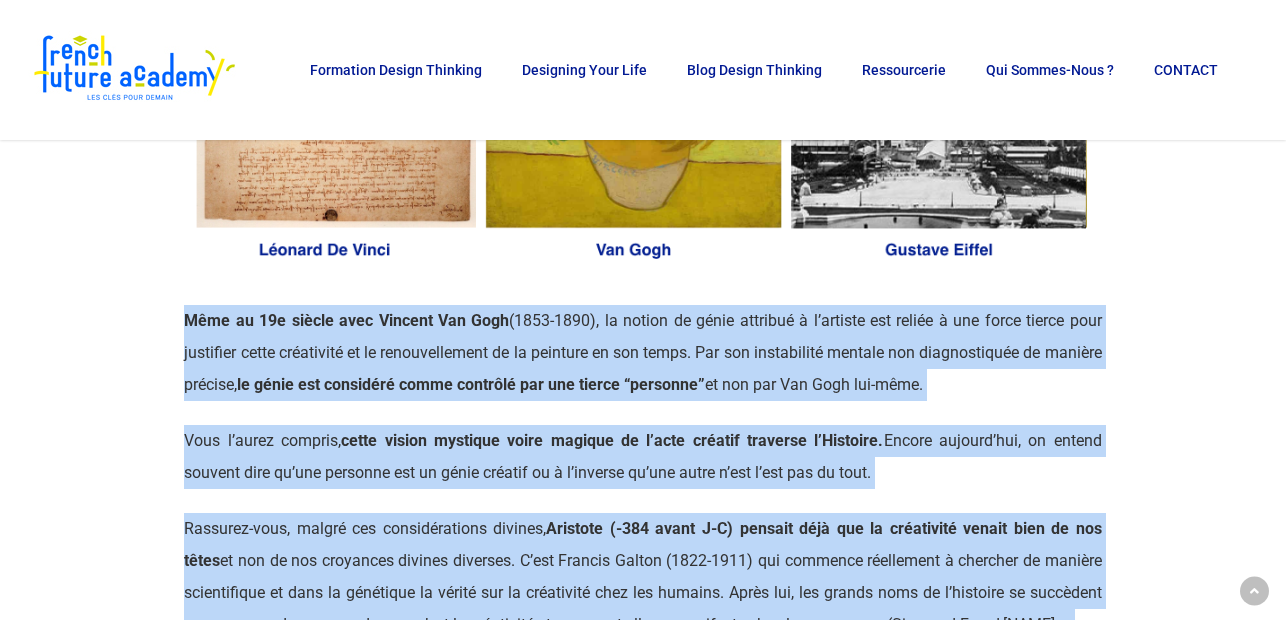 click on "Même au 19e siècle avec Vincent Van Gogh  (1853-1890), la notion de génie attribué à l’artiste est reliée à une force tierce pour justifier cette créativité et le renouvellement de la peinture en son temps. Par son instabilité mentale non diagnostiquée de manière précise,  le génie est considéré comme contrôlé par une tierce “personne”  et non par Van Gogh lui-même." at bounding box center (642, 365) 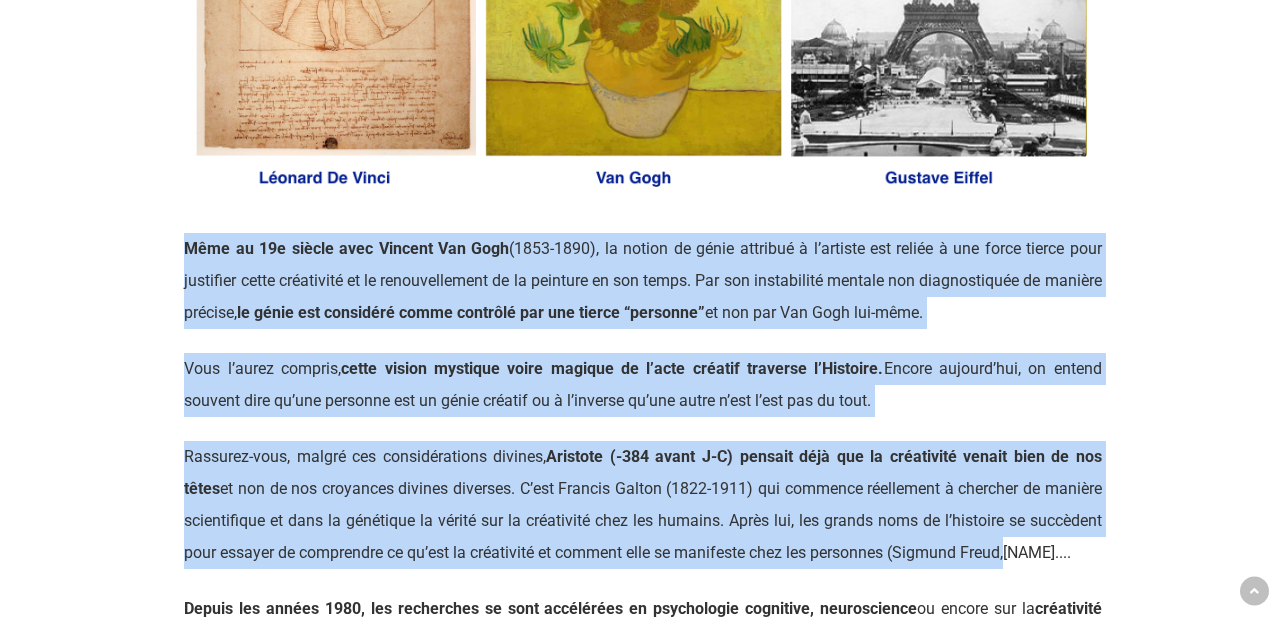 scroll, scrollTop: 1644, scrollLeft: 0, axis: vertical 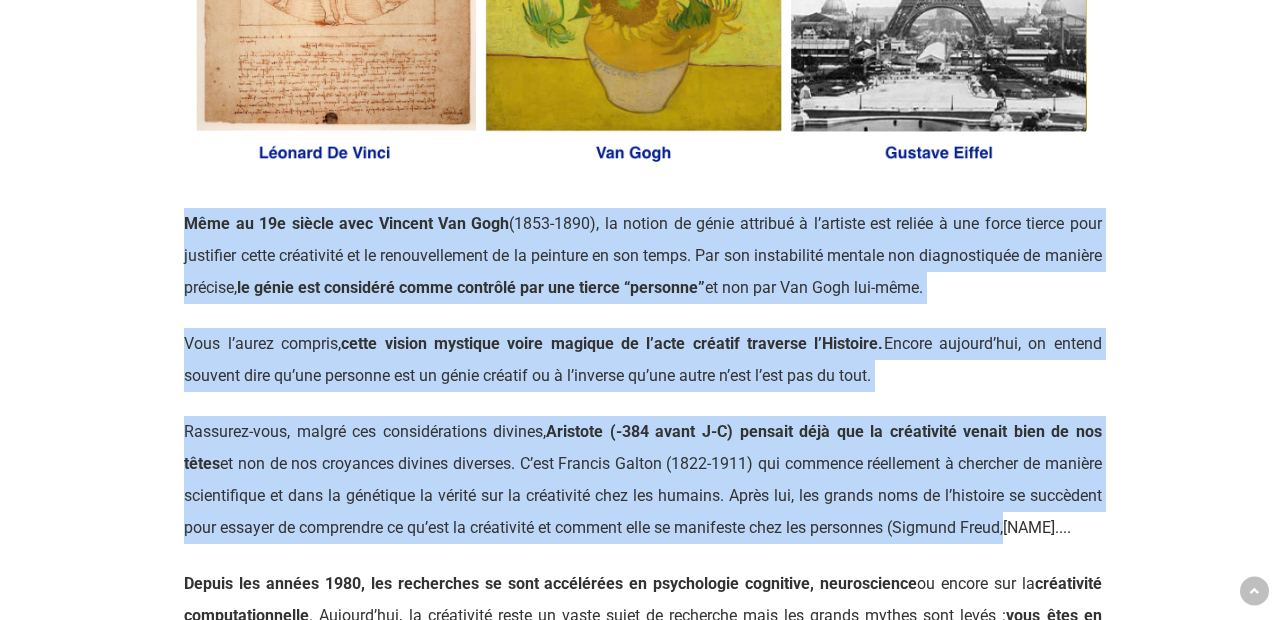 drag, startPoint x: 187, startPoint y: 377, endPoint x: 619, endPoint y: 612, distance: 491.78146 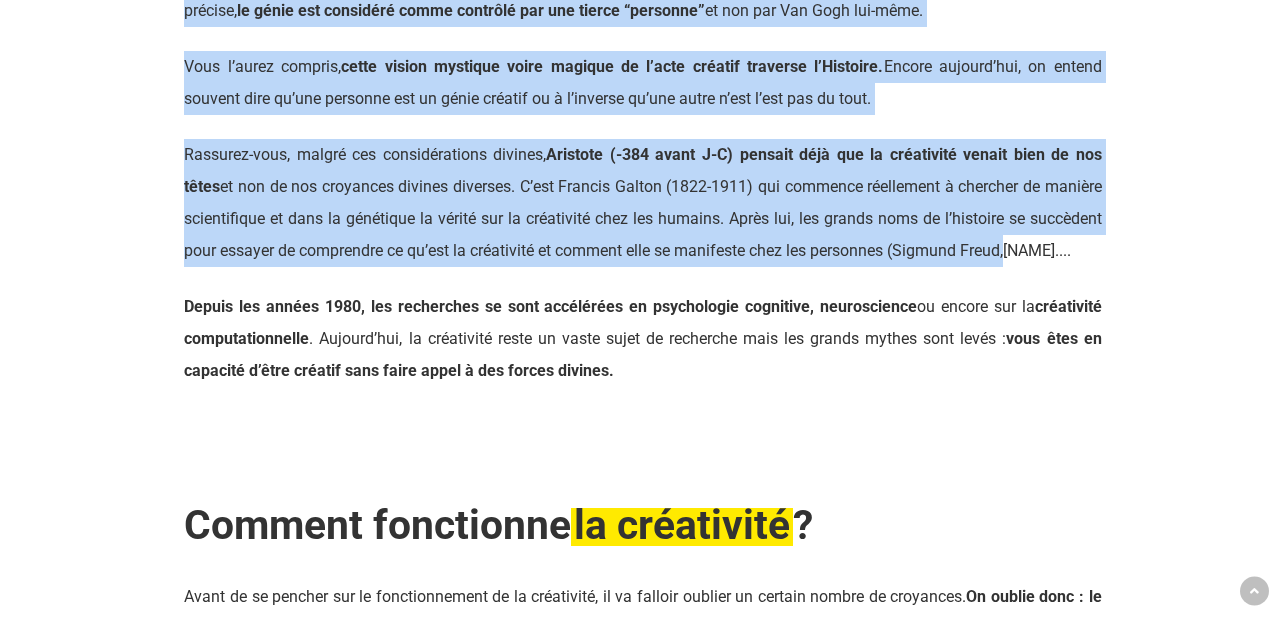 scroll, scrollTop: 1923, scrollLeft: 0, axis: vertical 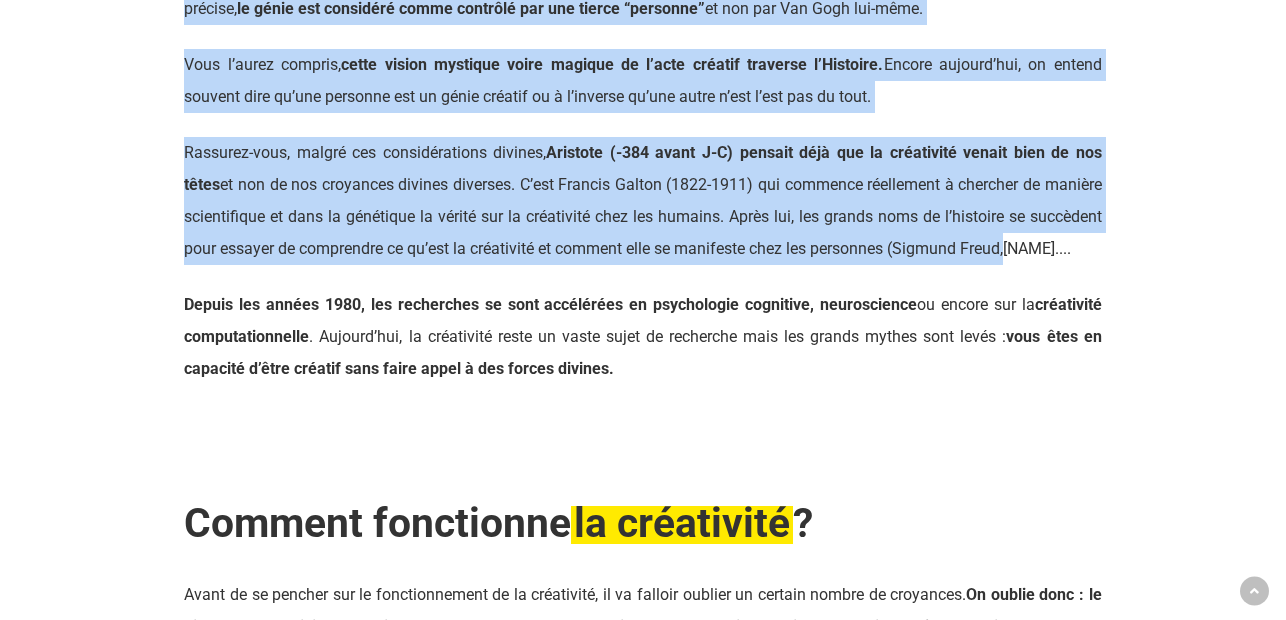 copy on "Même au 19e siècle avec Vincent Van Gogh  (1853-1890), la notion de génie attribué à l’artiste est reliée à une force tierce pour justifier cette créativité et le renouvellement de la peinture en son temps. Par son instabilité mentale non diagnostiquée de manière précise,  le génie est considéré comme contrôlé par une tierce “personne”  et non par Van Gogh lui-même.
Vous l’aurez compris,  cette vision mystique voire magique de l’acte créatif traverse l’Histoire.  Encore aujourd’hui, on entend souvent dire qu’une personne est un génie créatif ou à l’inverse qu’une autre n’est l’est pas du tout.
Rassurez-vous, malgré ces considérations divines,  Aristote ( -384 avant J-C) pensait déjà que la créativité venait bien de nos têtes  et non de nos croyances divines diverses. C’est Francis Galton (1822-1911) qui commence réellement à chercher de manière scientifique et dans la génétique la vérité sur la créativité chez les humains. Après lui, les grands noms de l’histoire se succèdent pour essayer de compren..." 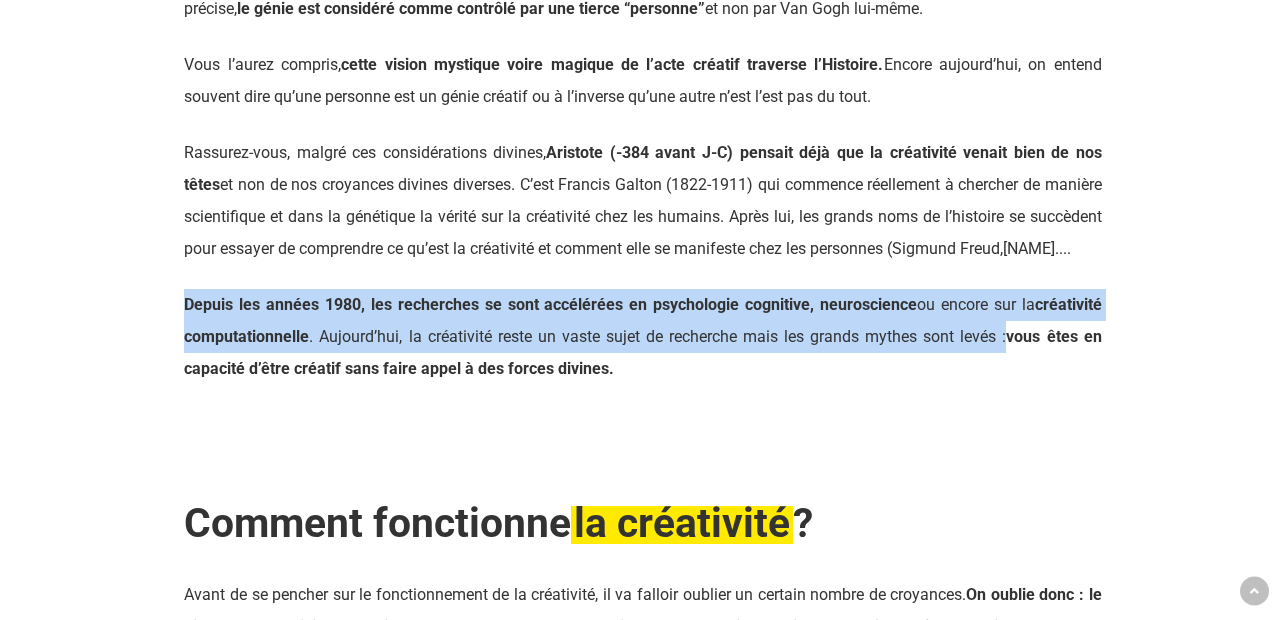 drag, startPoint x: 187, startPoint y: 389, endPoint x: 650, endPoint y: 443, distance: 466.1384 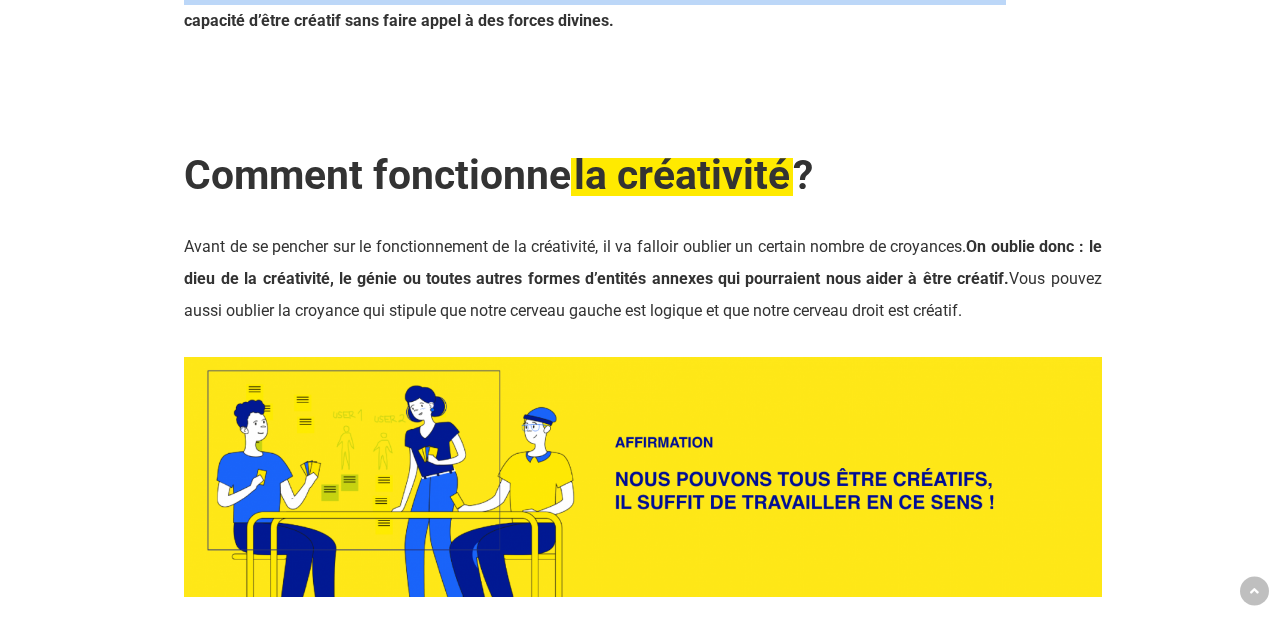 scroll, scrollTop: 2386, scrollLeft: 0, axis: vertical 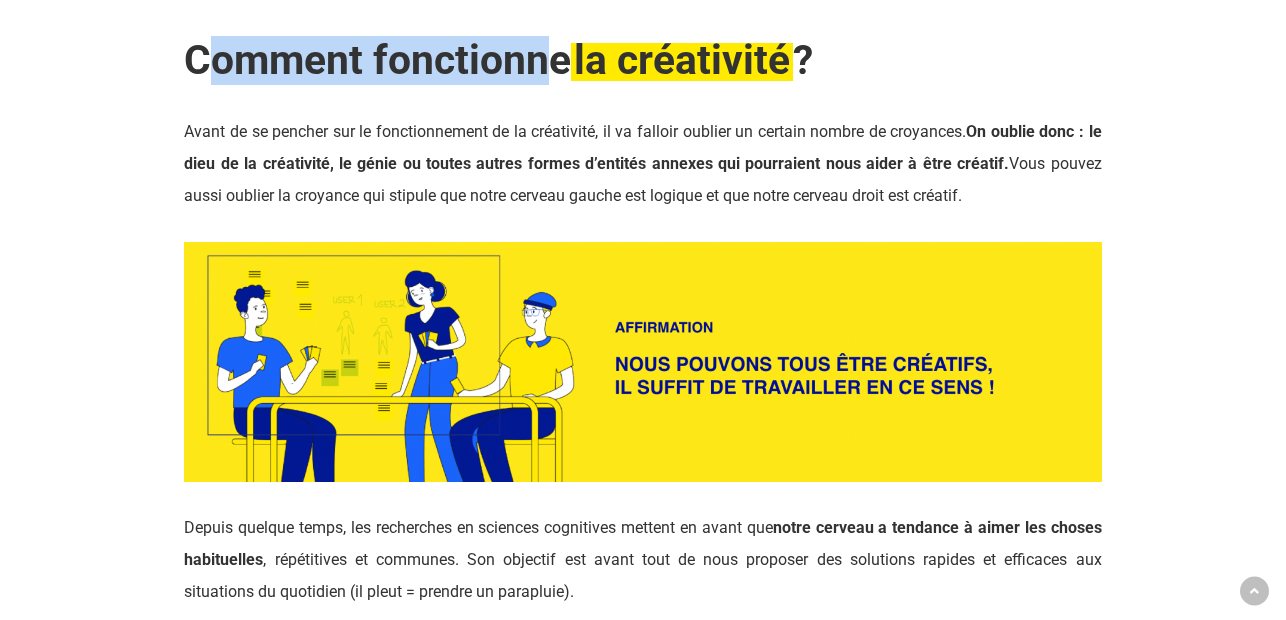 drag, startPoint x: 200, startPoint y: 153, endPoint x: 610, endPoint y: 205, distance: 413.2844 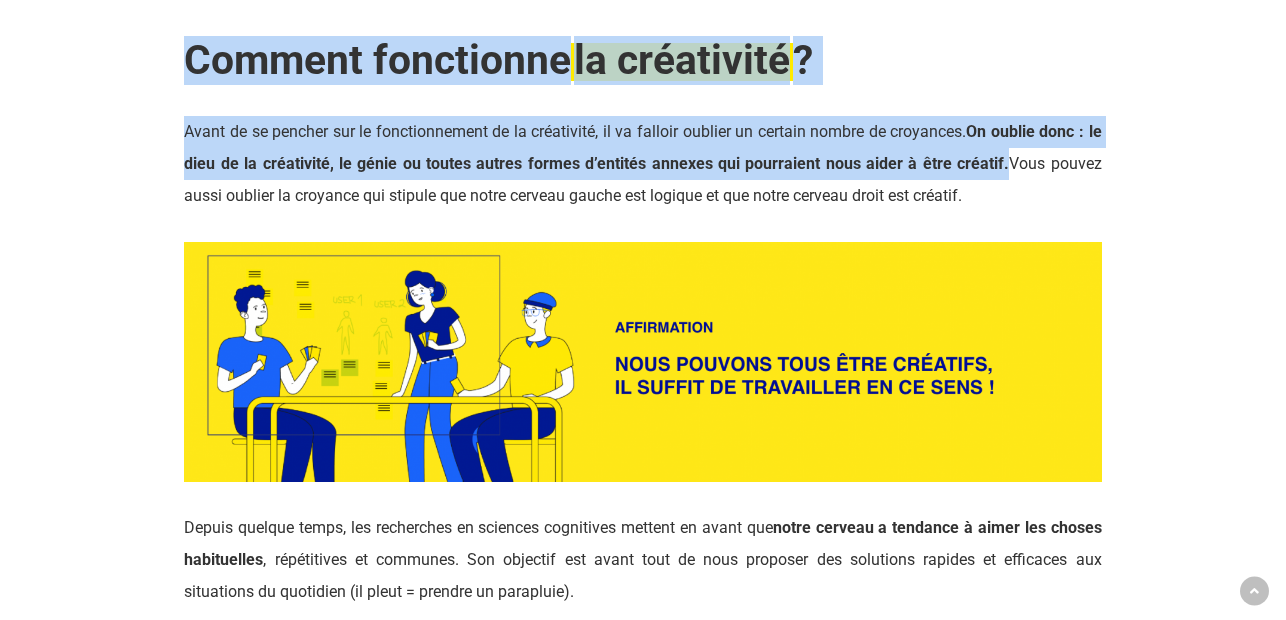 drag, startPoint x: 188, startPoint y: 150, endPoint x: 987, endPoint y: 288, distance: 810.82983 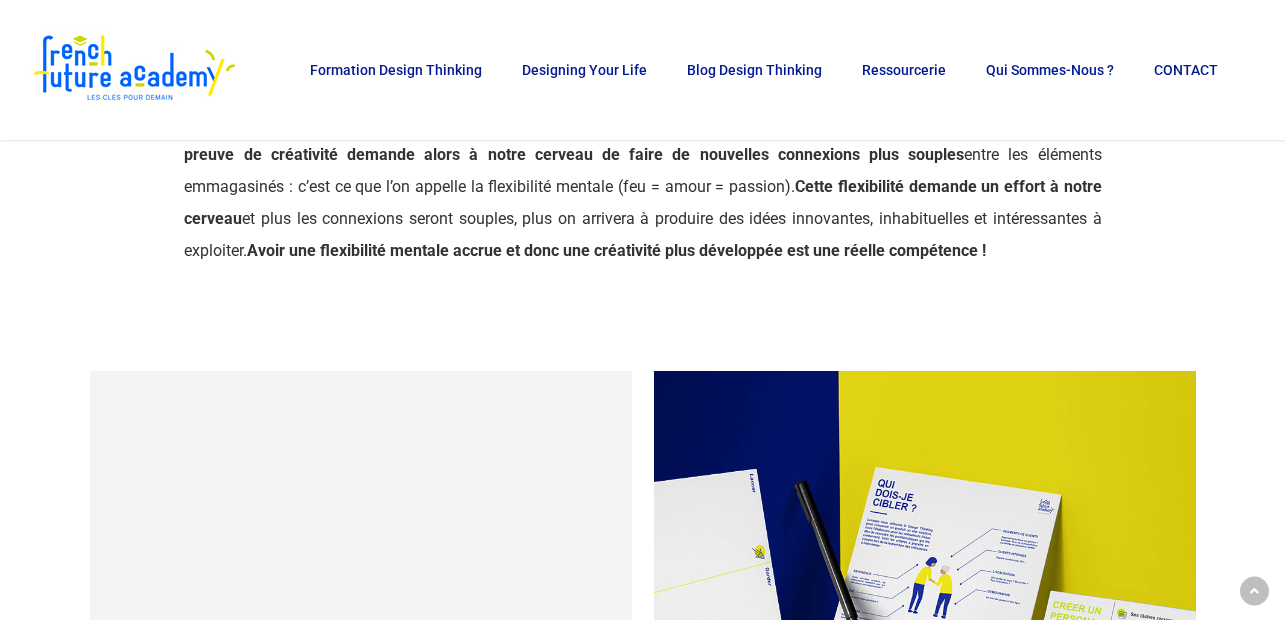 scroll, scrollTop: 2850, scrollLeft: 0, axis: vertical 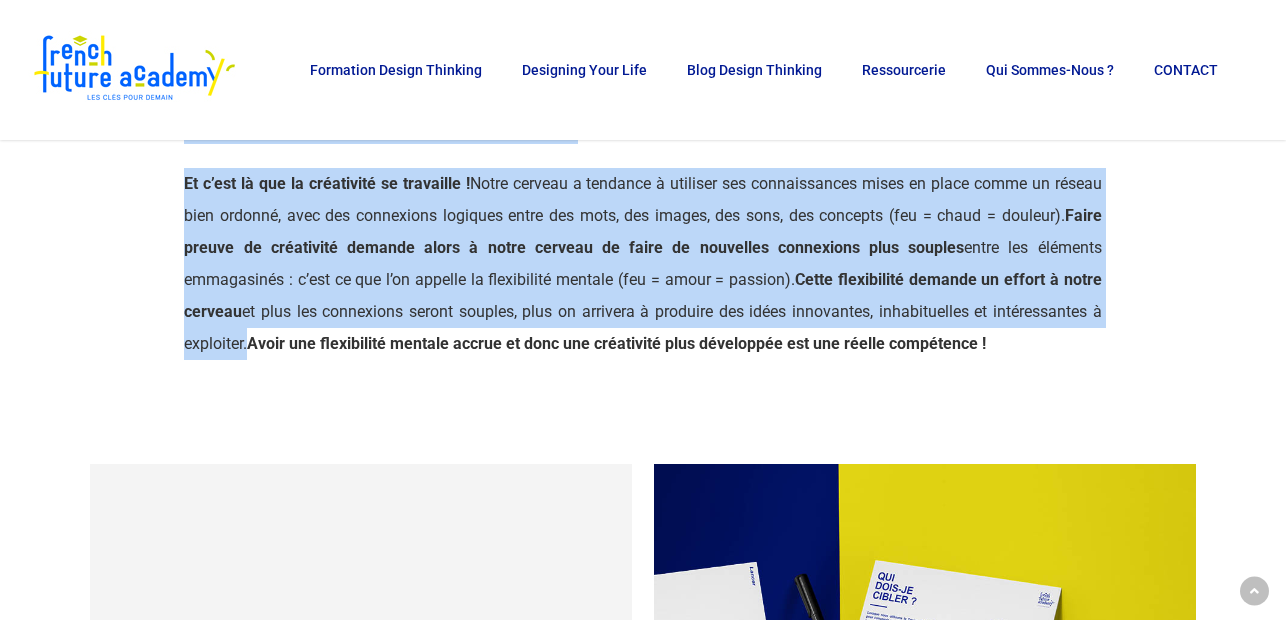 drag, startPoint x: 185, startPoint y: 161, endPoint x: 1025, endPoint y: 443, distance: 886.0722 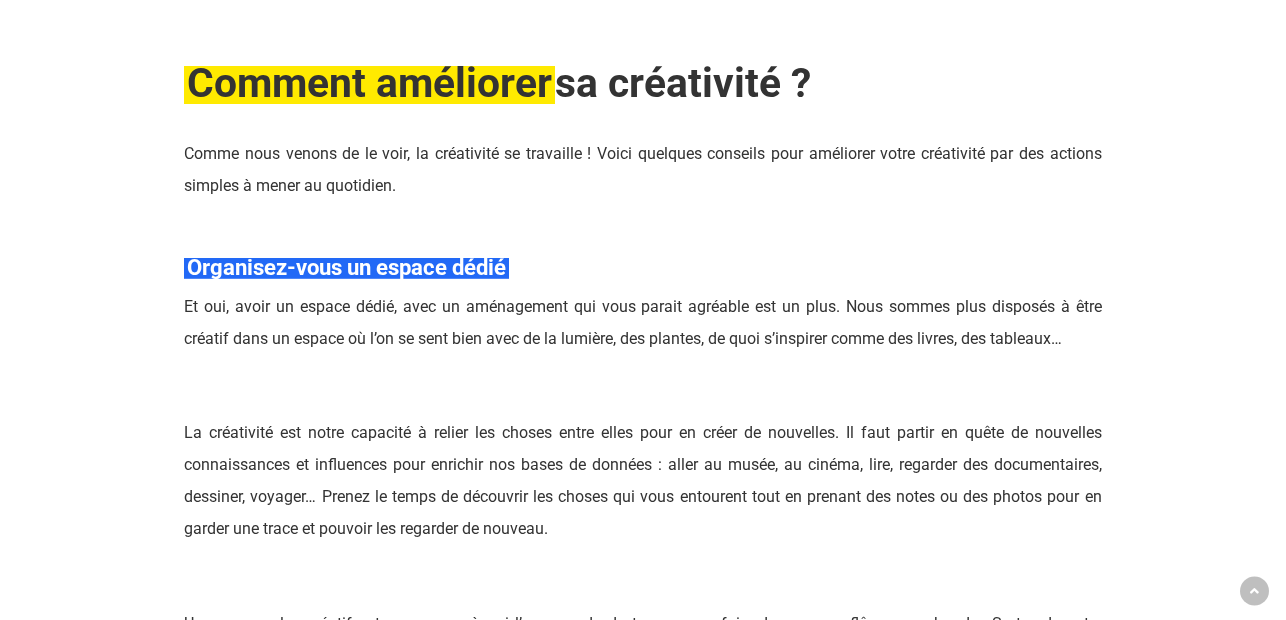 scroll, scrollTop: 3870, scrollLeft: 0, axis: vertical 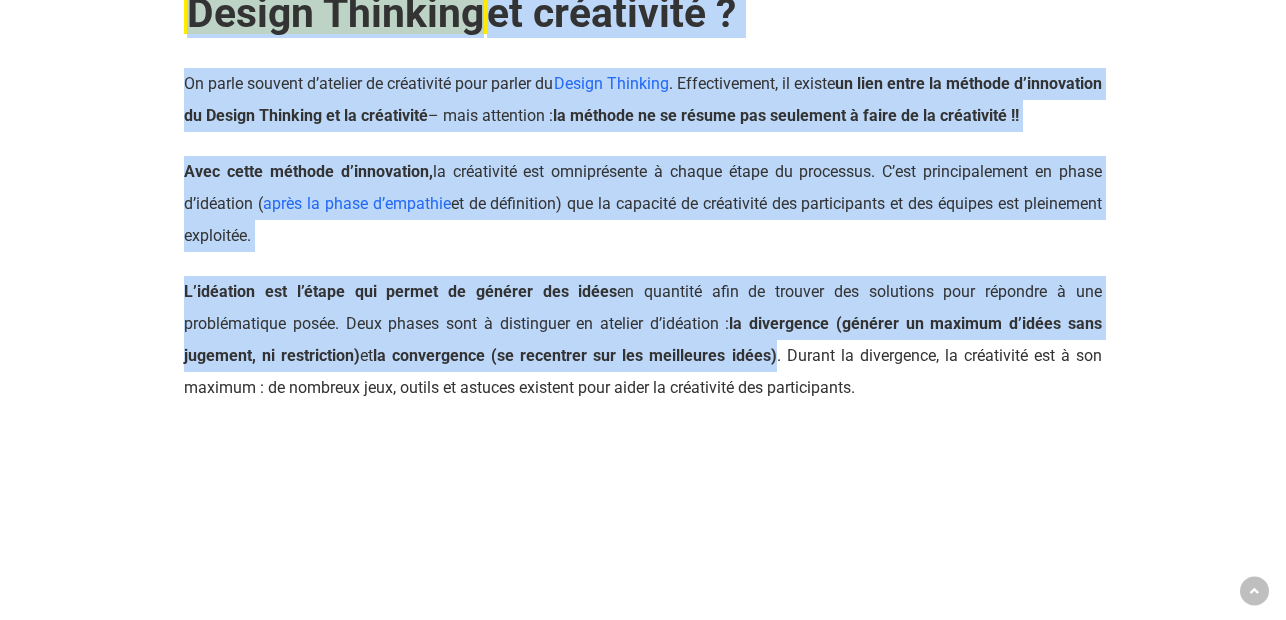 drag, startPoint x: 190, startPoint y: 178, endPoint x: 883, endPoint y: 582, distance: 802.1627 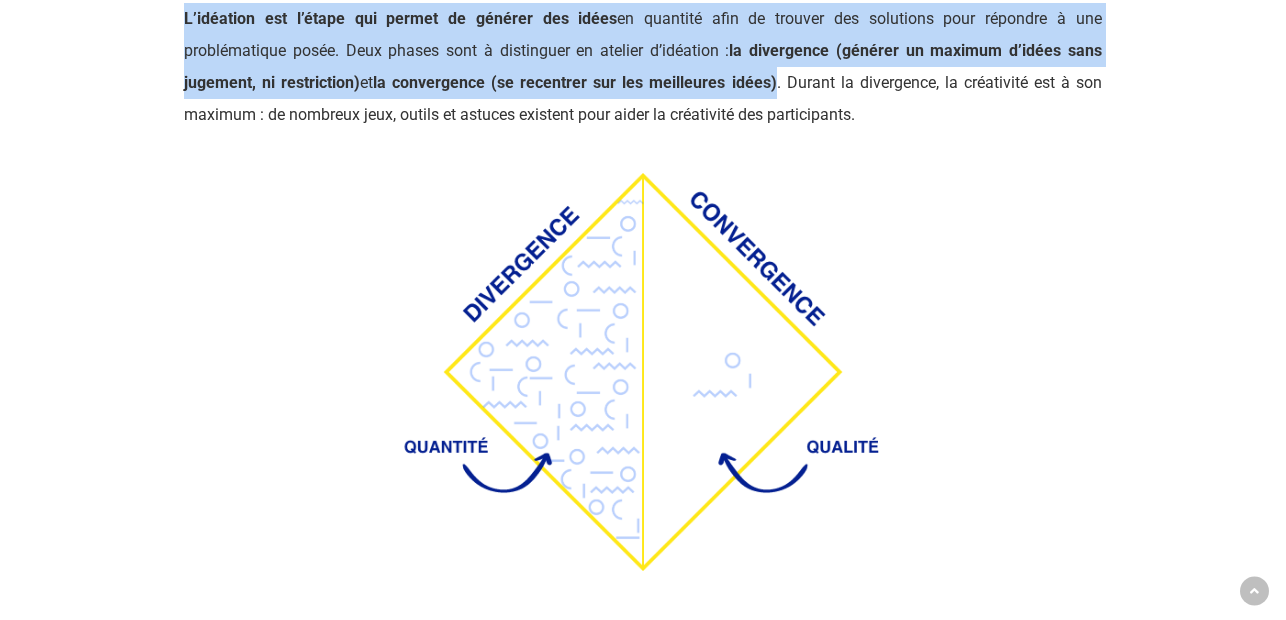 scroll, scrollTop: 5541, scrollLeft: 0, axis: vertical 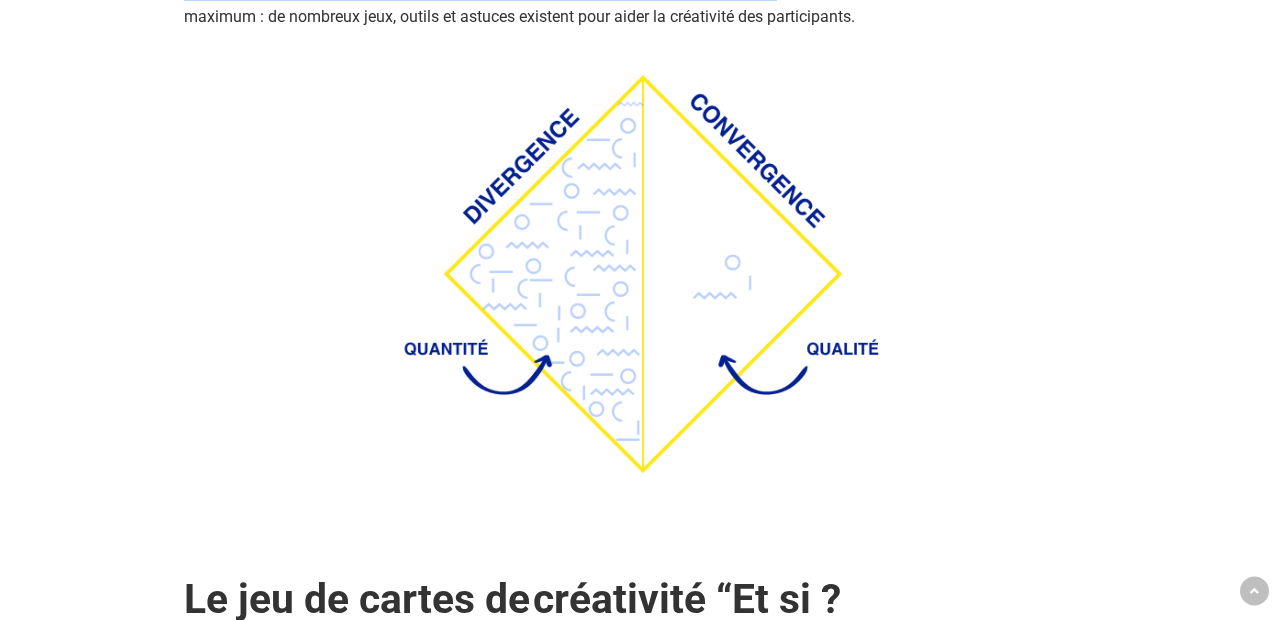 copy on "Comment améliorer  sa créativité ?
Comme nous venons de le voir, la créativité se travaille ! Voici quelques conseils pour améliorer votre créativité par des actions simples à mener au quotidien.
Organisez-vous un espace dédié
Et oui, avoir un espace dédié, avec un aménagement qui vous parait agréable est un plus. Nous sommes plus disposés à être créatif dans un espace où l’on se sent bien avec de la lumière, des plantes, de quoi s’inspirer comme des livres, des tableaux…
Faites de la veille
La créativité est notre capacité à relier les choses entre elles pour en créer de nouvelles. Il faut partir en quête de nouvelles connaissances et influences pour enrichir nos bases de données : aller au musée, au cinéma, lire, regarder des documentaires, dessiner, voyager… Prenez le temps de découvrir les choses qui vous entourent tout en prenant des notes ou des photos pour en garder une trace et pouvoir les regarder de nouveau.
Accordez-vous des pauses
Un cerveau plus créatif est un cerveau à q..." 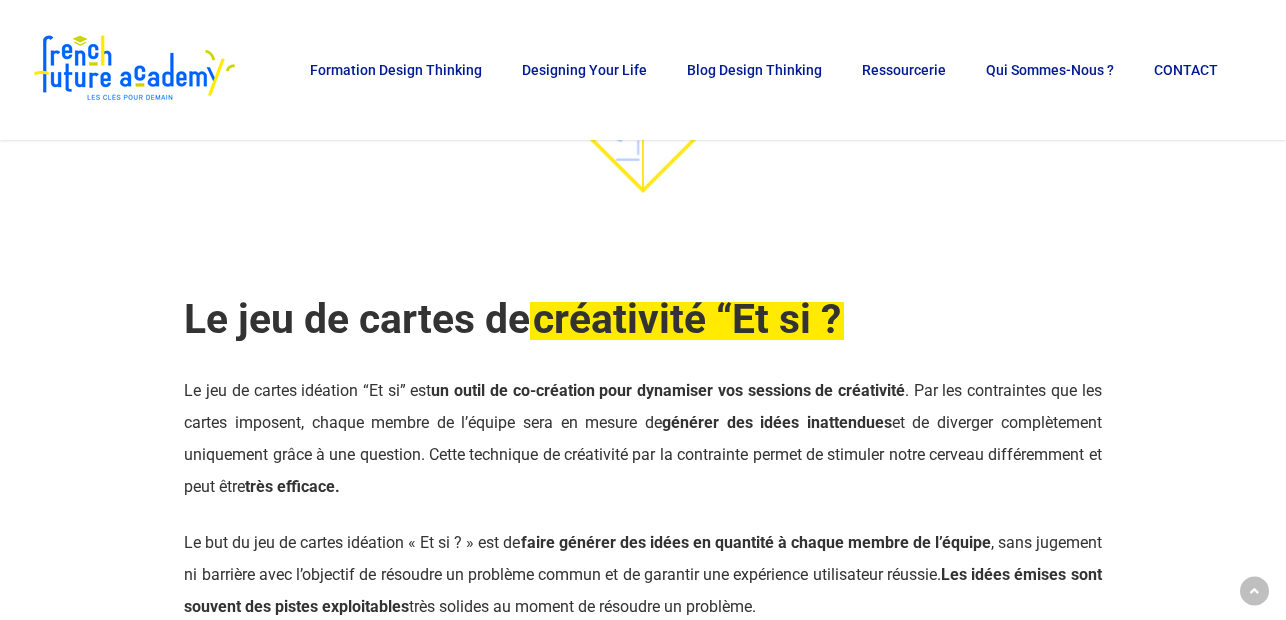 scroll, scrollTop: 5634, scrollLeft: 0, axis: vertical 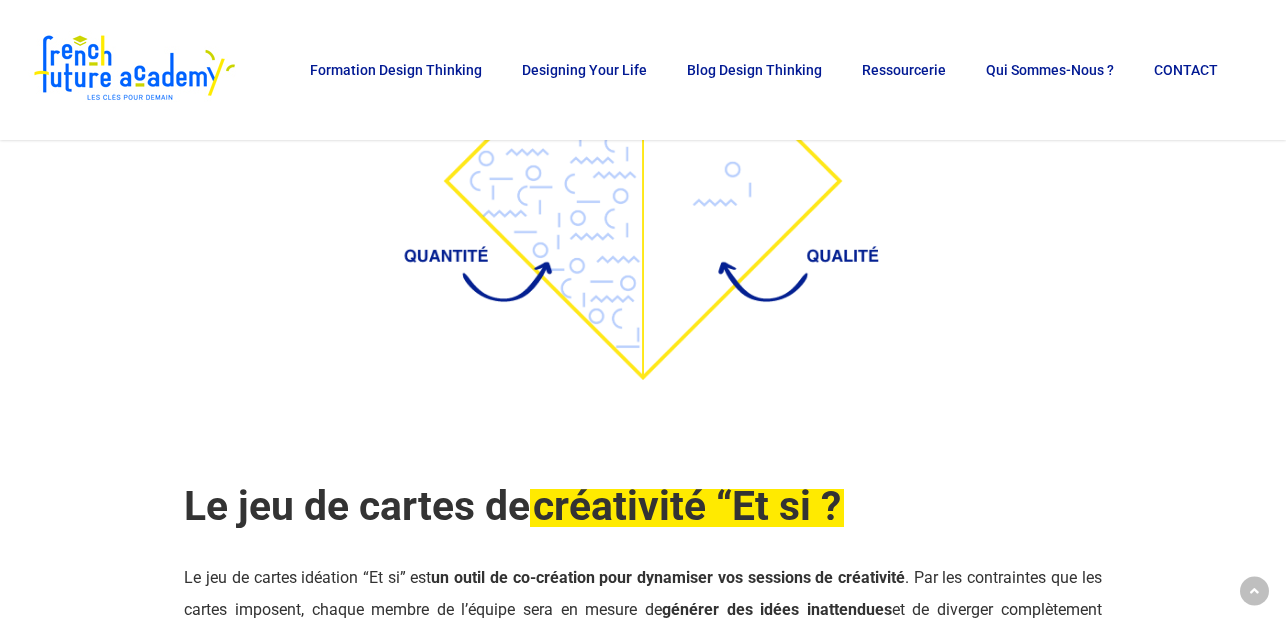 click at bounding box center [642, 181] 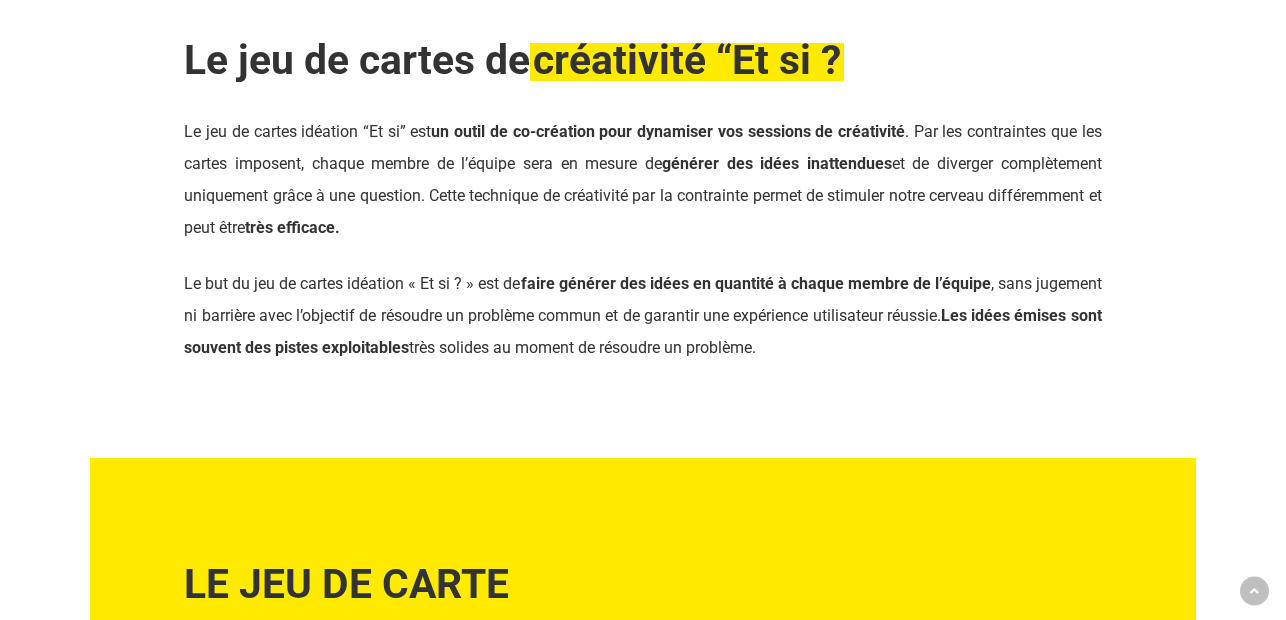 scroll, scrollTop: 6095, scrollLeft: 0, axis: vertical 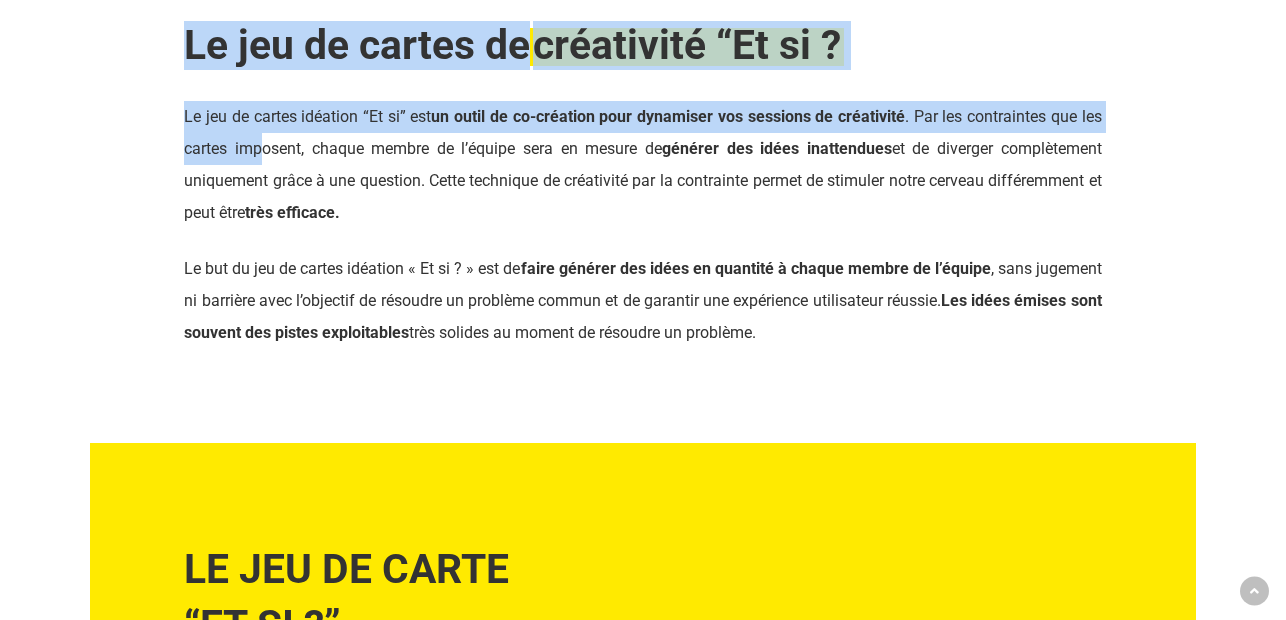 drag, startPoint x: 188, startPoint y: 226, endPoint x: 262, endPoint y: 346, distance: 140.98227 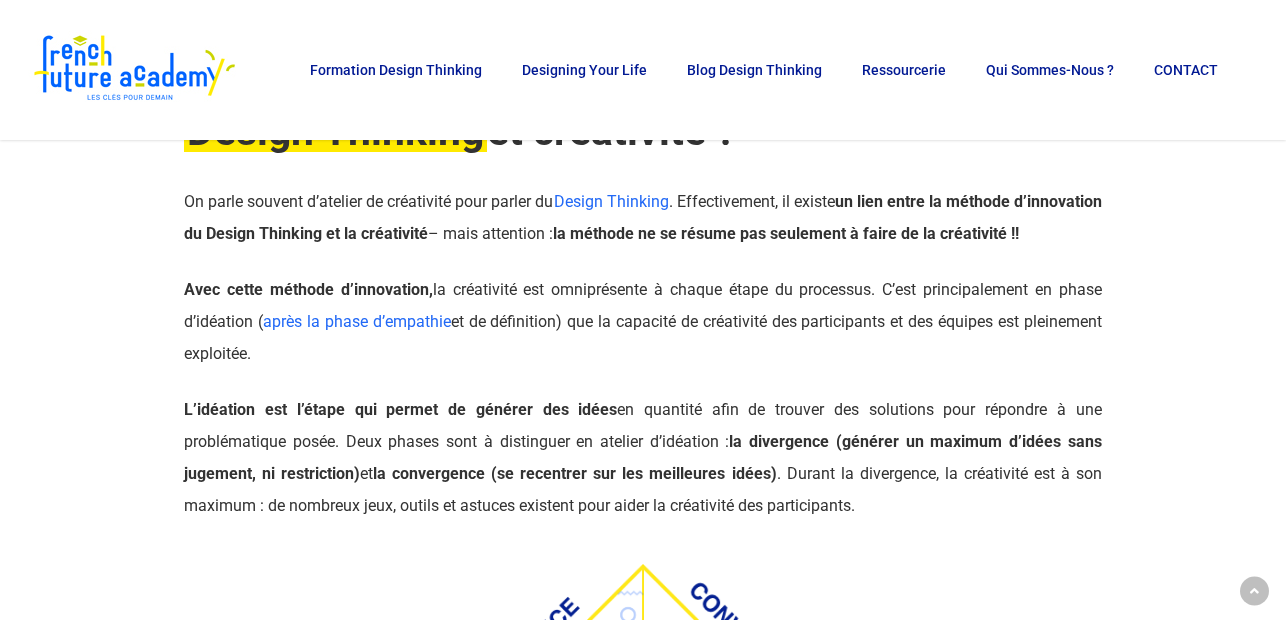 scroll, scrollTop: 4959, scrollLeft: 0, axis: vertical 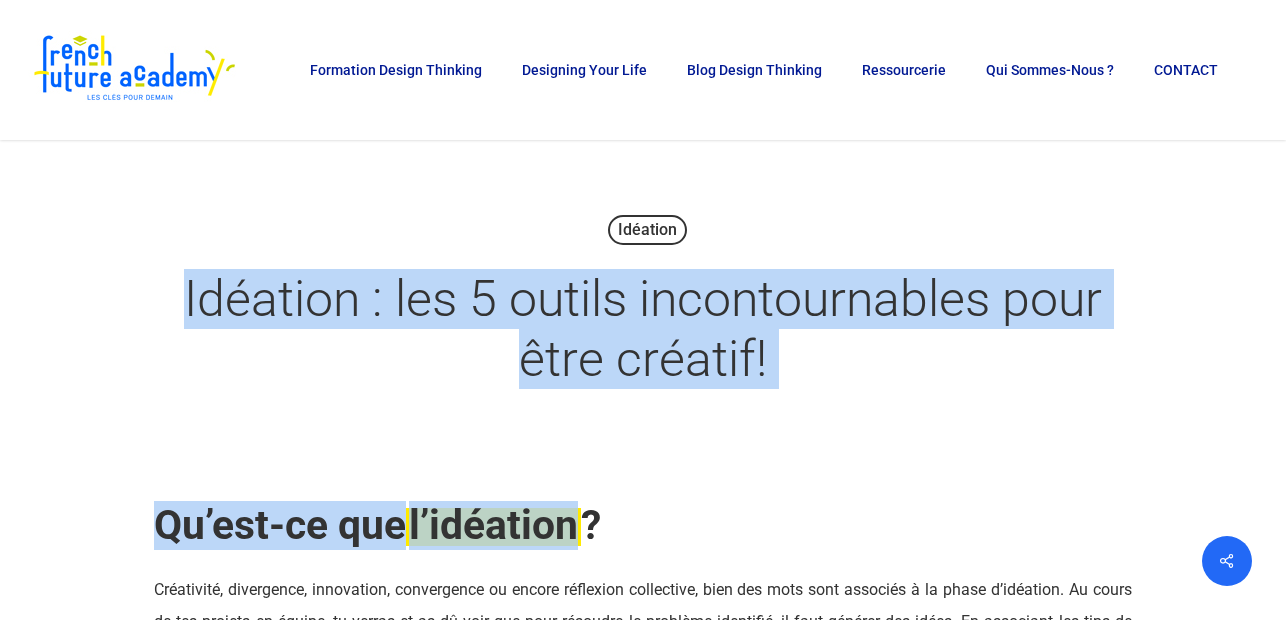 drag, startPoint x: 184, startPoint y: 297, endPoint x: 733, endPoint y: 531, distance: 596.7889 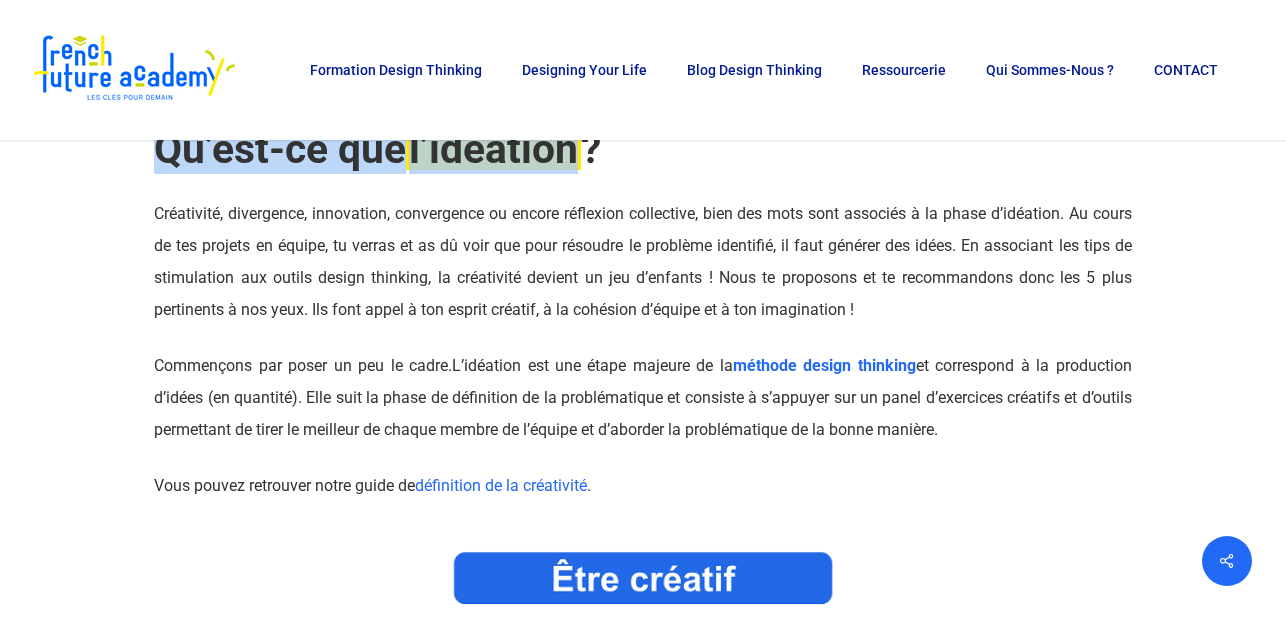 scroll, scrollTop: 370, scrollLeft: 0, axis: vertical 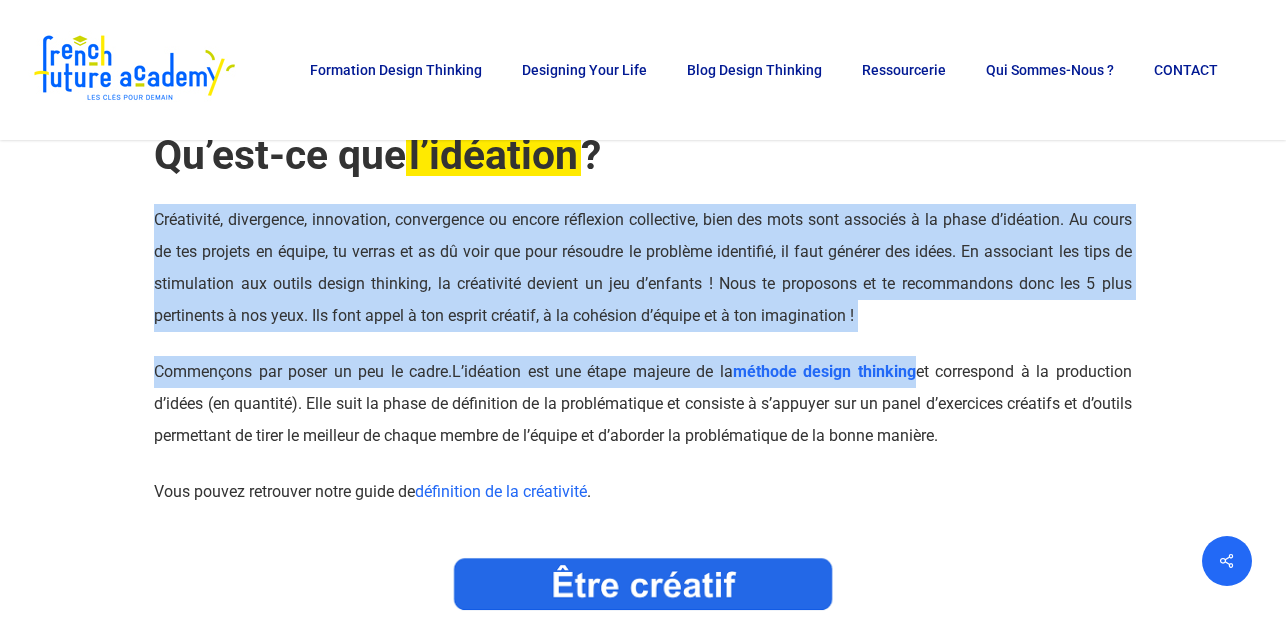 drag, startPoint x: 156, startPoint y: 230, endPoint x: 1013, endPoint y: 439, distance: 882.11676 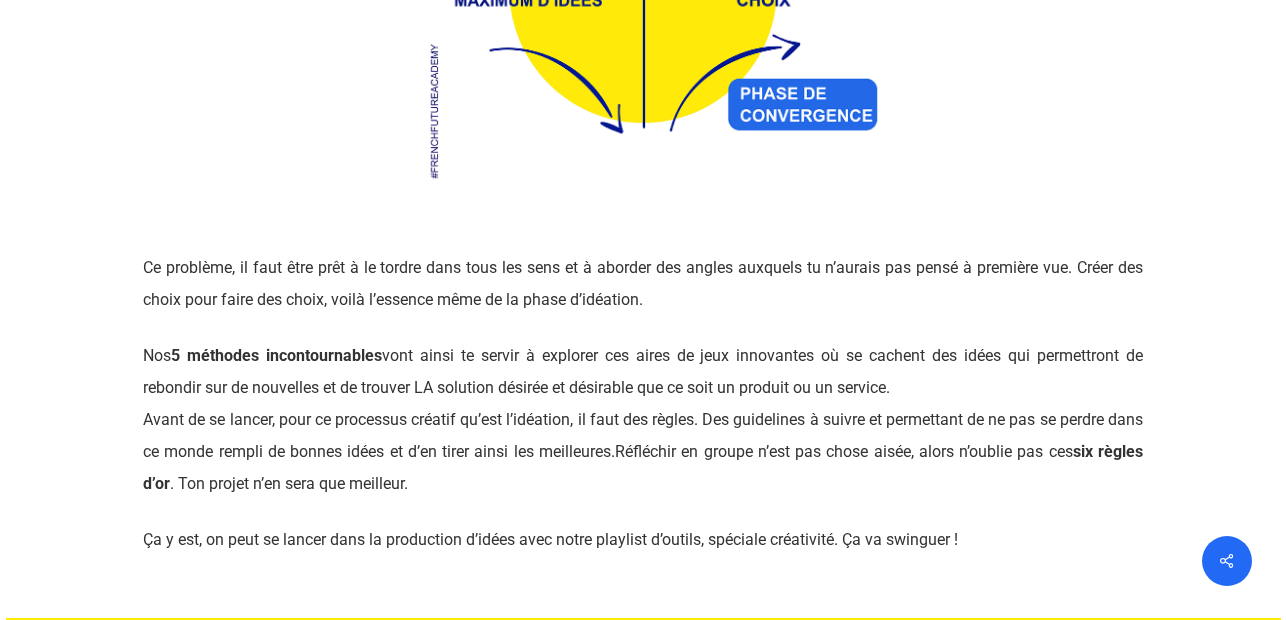 scroll, scrollTop: 1207, scrollLeft: 0, axis: vertical 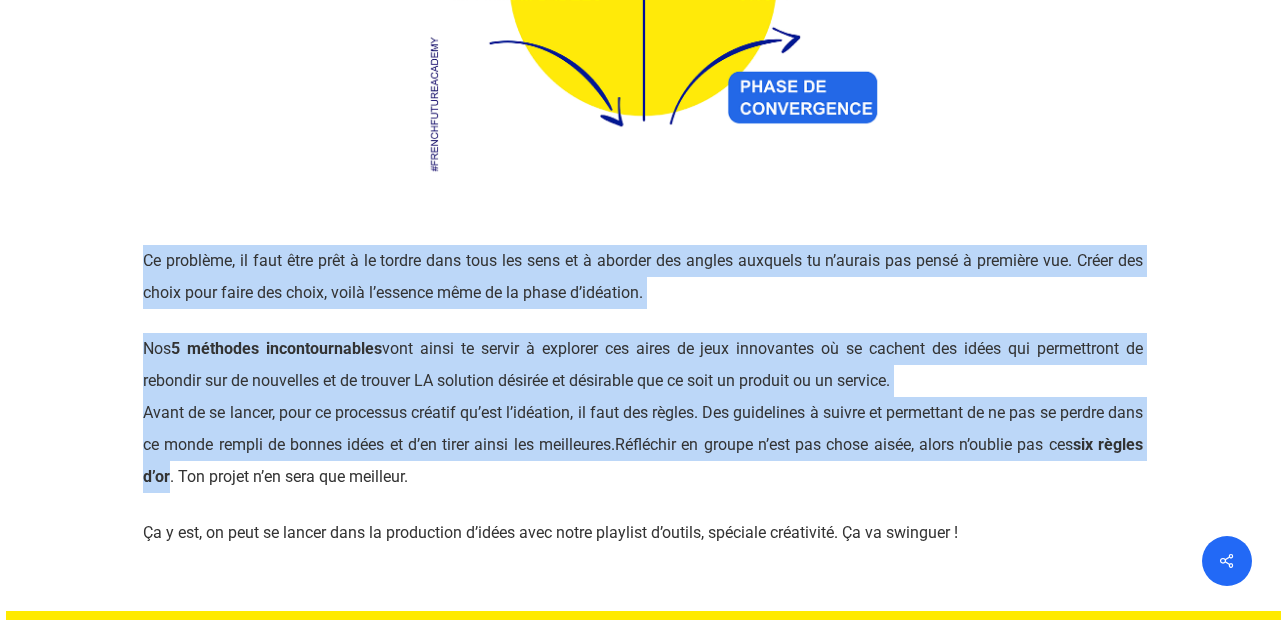 drag, startPoint x: 145, startPoint y: 271, endPoint x: 853, endPoint y: 485, distance: 739.6351 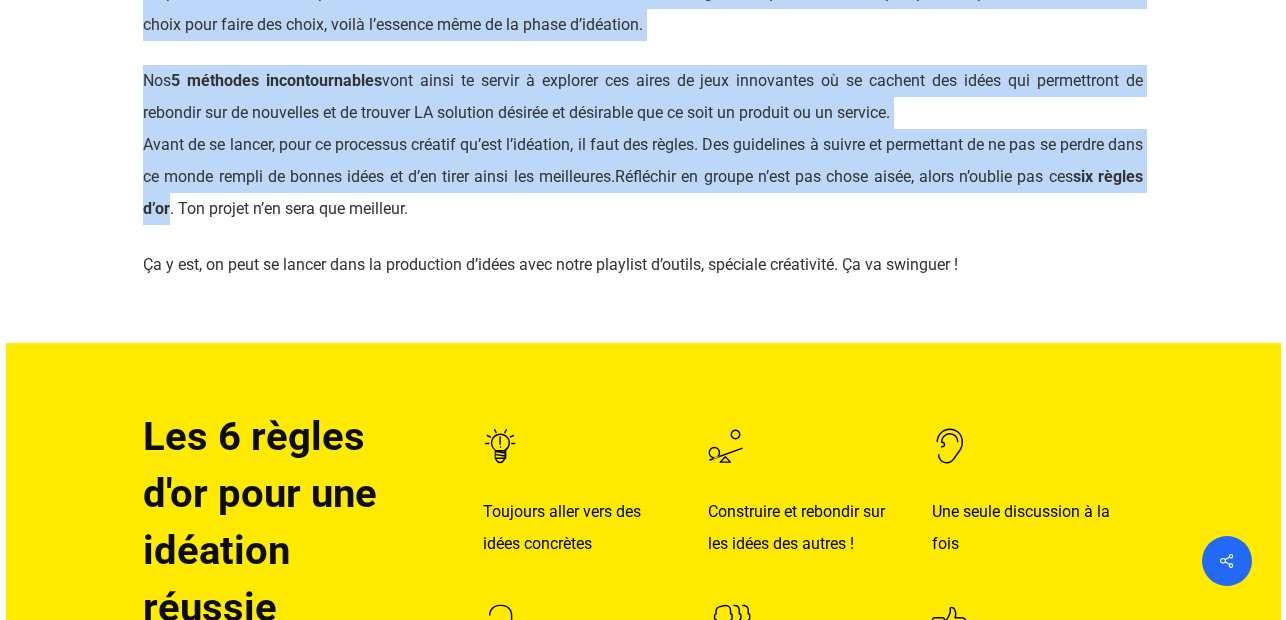 scroll, scrollTop: 1486, scrollLeft: 0, axis: vertical 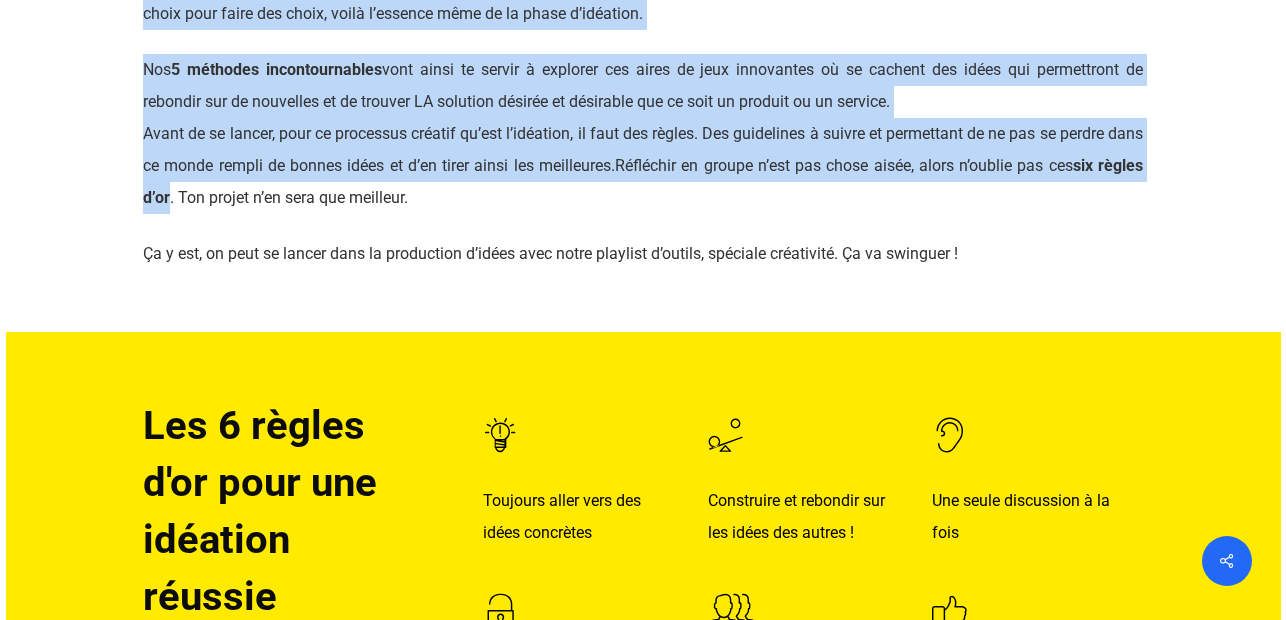 copy on "Ce problème, il faut être prêt à le tordre dans tous les sens et à aborder des angles auxquels tu n’aurais pas pensé à première vue. Créer des choix pour faire des choix, voilà l’essence même de la phase d’idéation.
Nos  5 méthodes incontournables  vont ainsi te servir à explorer ces aires de jeux innovantes où se cachent des idées qui permettront de rebondir sur de nouvelles et de trouver LA solution désirée et désirable que ce soit un produit ou un service.
Avant de se lancer, pour ce processus créatif qu’est l’idéation, il faut des règles. Des guidelines à suivre et permettant de ne pas se perdre dans ce monde rempli de bonnes idées et d’en tirer ainsi les meilleures.  Réfléchir en groupe n’est pas chose aisée, alors n’oublie pas ces  six règles d’or" 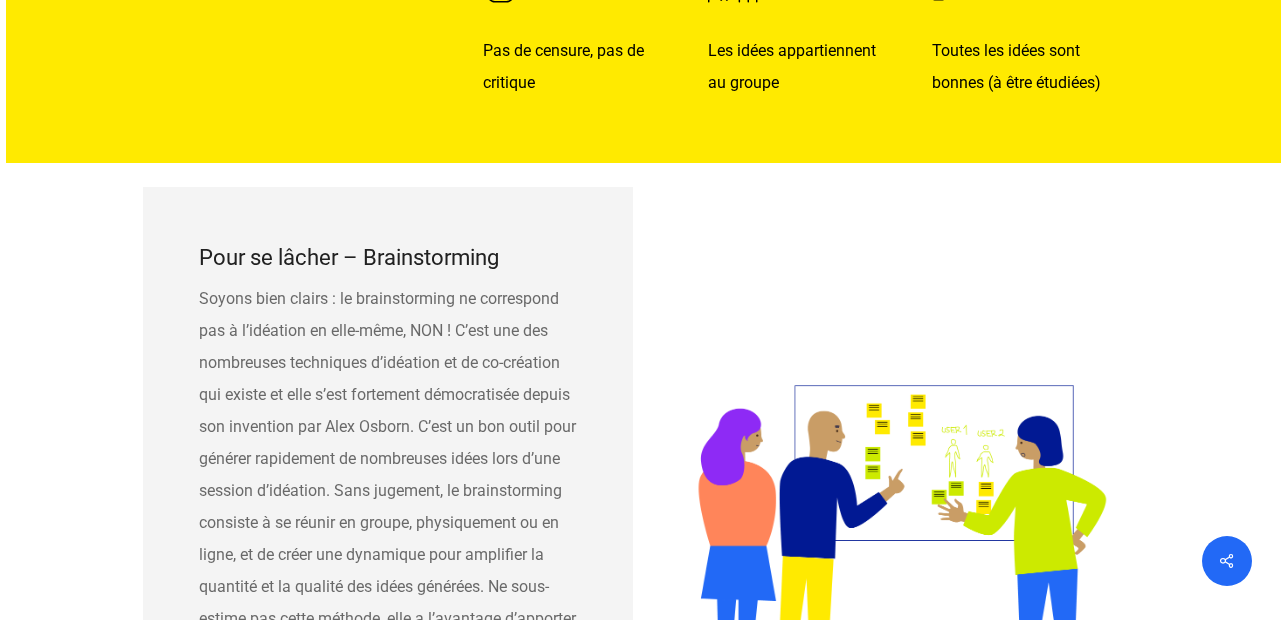 scroll, scrollTop: 2137, scrollLeft: 0, axis: vertical 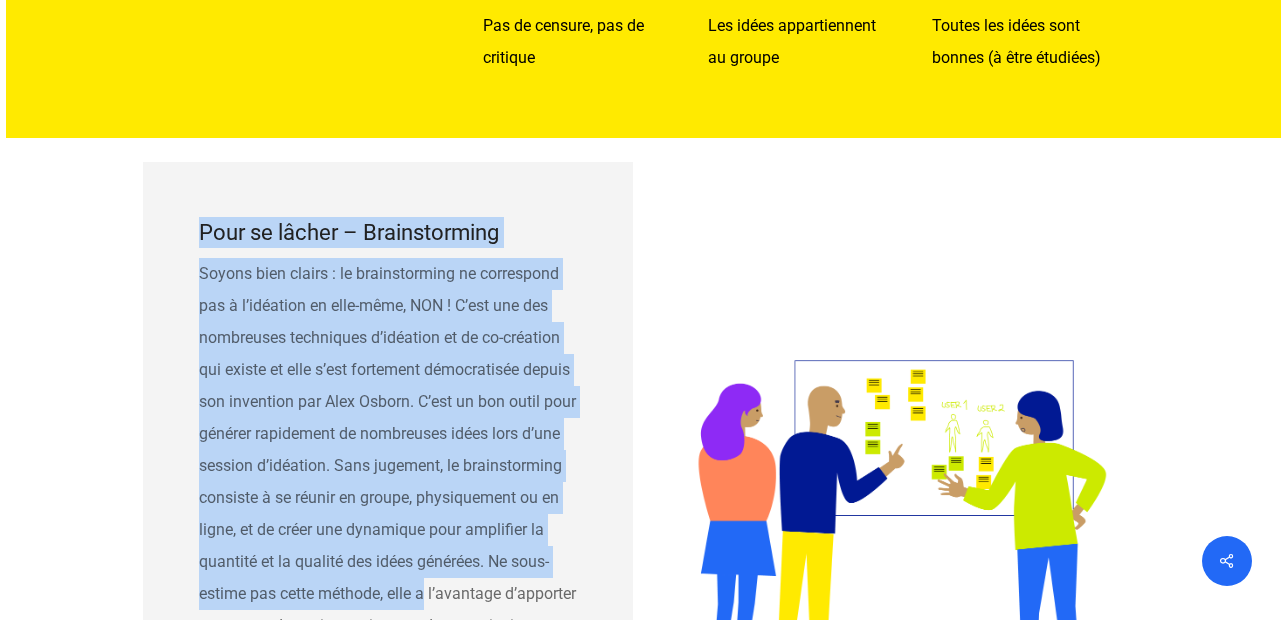 drag, startPoint x: 204, startPoint y: 236, endPoint x: 567, endPoint y: 590, distance: 507.0355 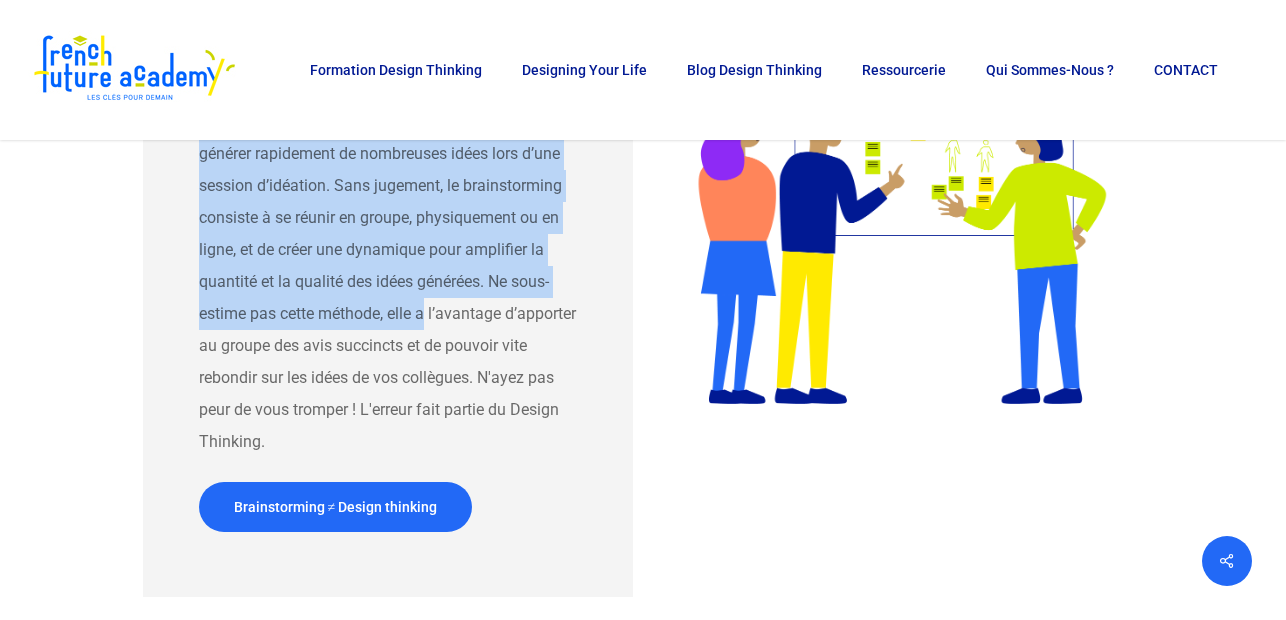 scroll, scrollTop: 2324, scrollLeft: 0, axis: vertical 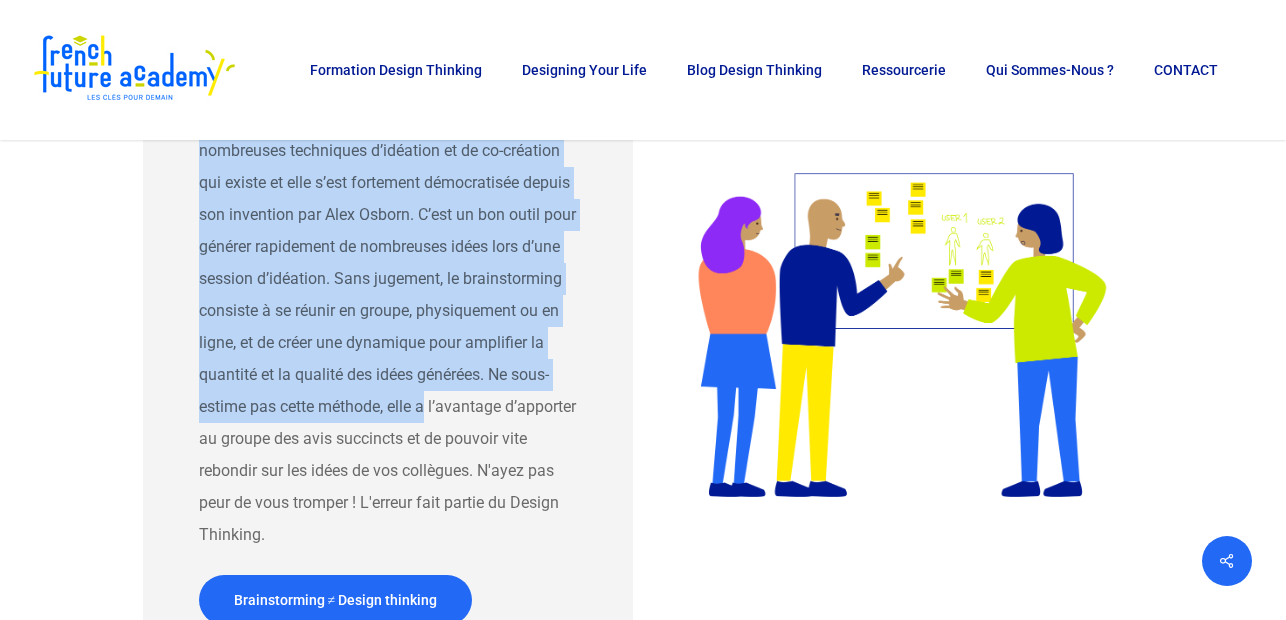click on "Soyons bien clairs : le brainstorming ne correspond pas à l’idéation en elle-même, NON ! C’est une des nombreuses techniques d’idéation et de co-création qui existe et elle s’est fortement démocratisée depuis son invention par Alex Osborn. C’est un bon outil pour générer rapidement de nombreuses idées lors d’une session d’idéation. Sans jugement, le brainstorming consiste à se réunir en groupe, physiquement ou en ligne, et de créer une dynamique pour amplifier la quantité et la qualité des idées générées. Ne sous-estime pas cette méthode, elle a l’avantage d’apporter au groupe des avis succincts et de pouvoir vite rebondir sur les idées de vos collègues. N'ayez pas peur de vous tromper ! L'erreur fait partie du Design Thinking." at bounding box center [388, 323] 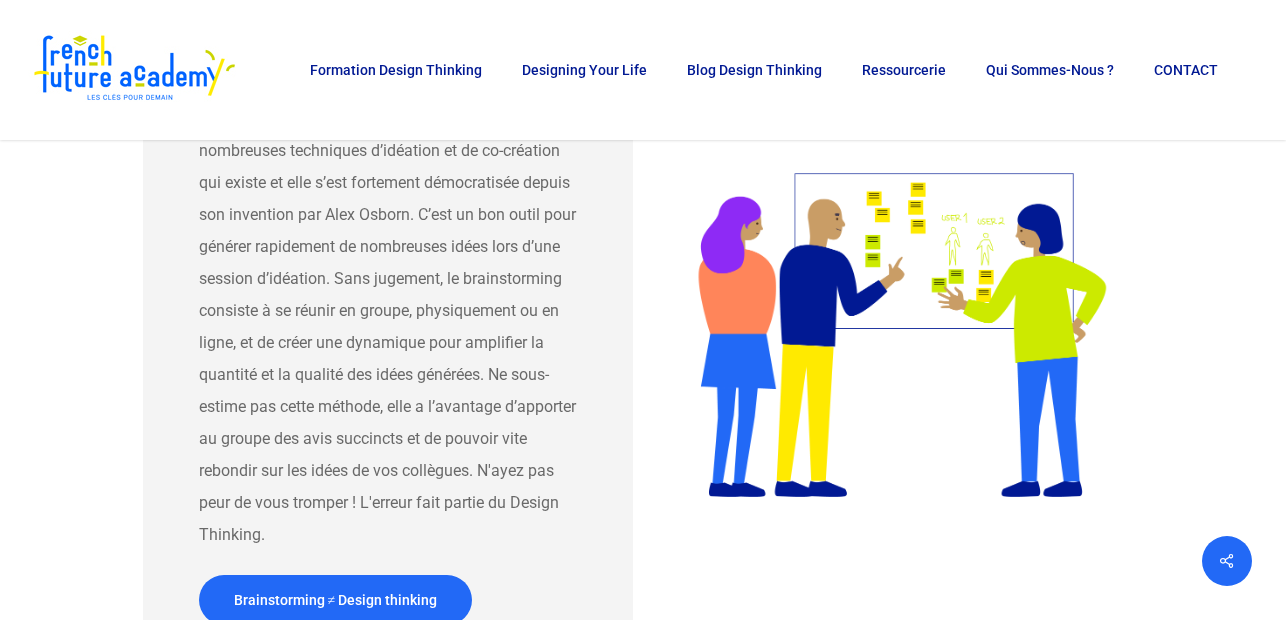 drag, startPoint x: 198, startPoint y: 155, endPoint x: 493, endPoint y: 548, distance: 491.40005 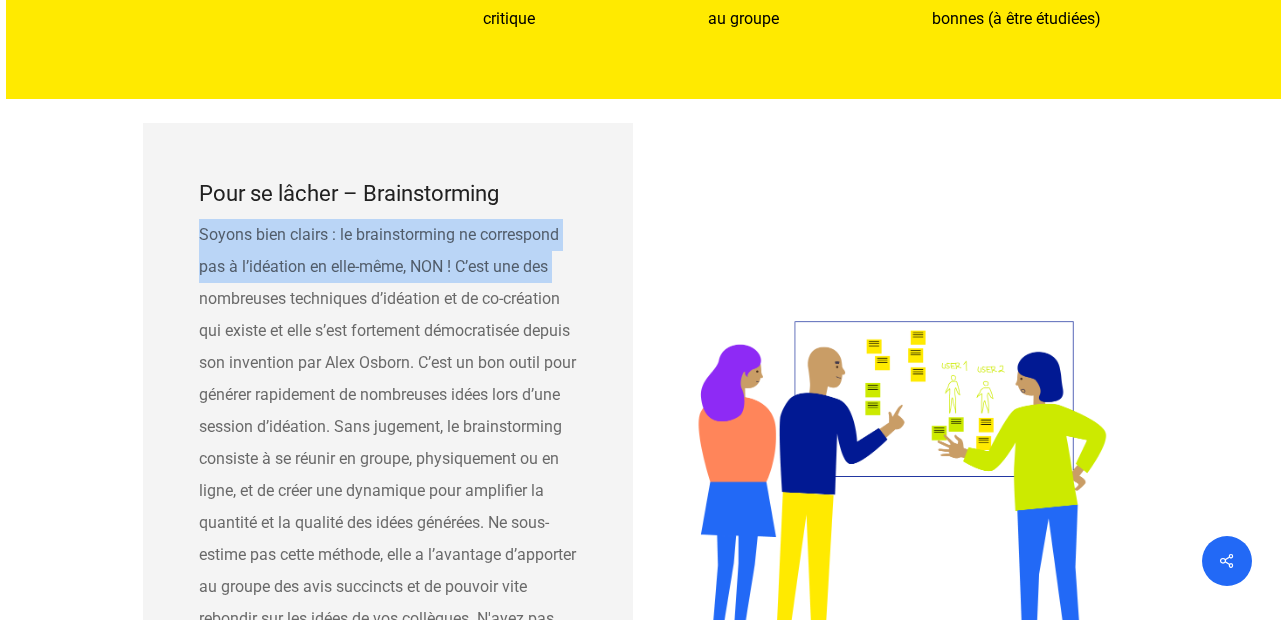 scroll, scrollTop: 2230, scrollLeft: 0, axis: vertical 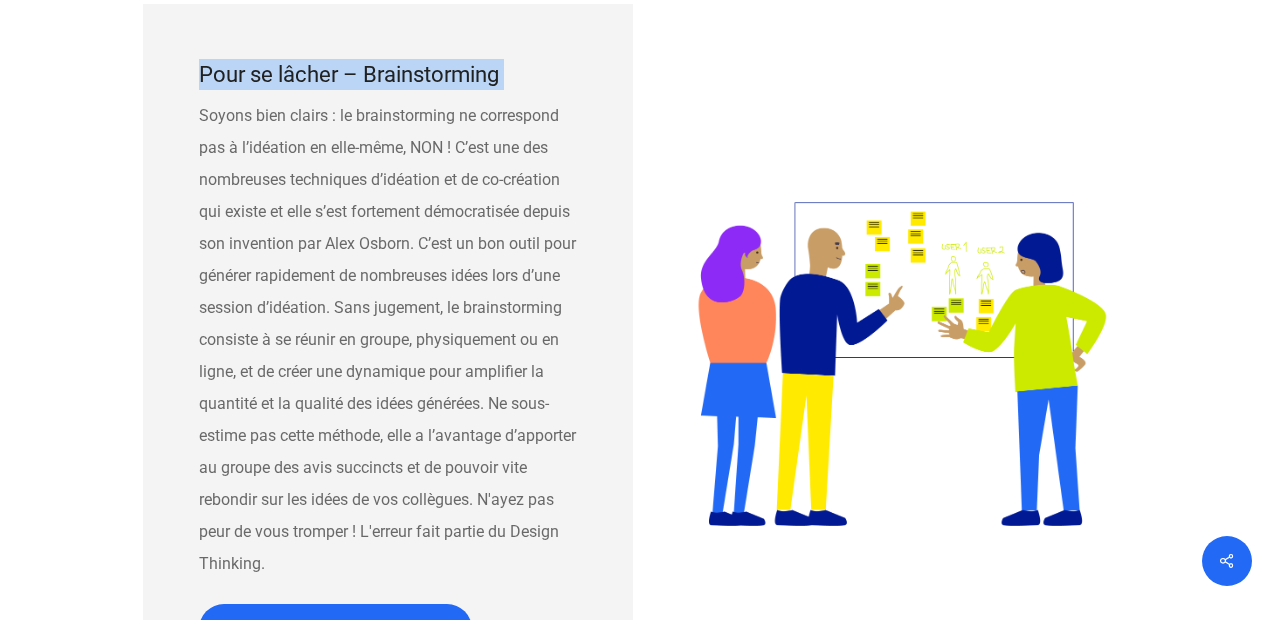 drag, startPoint x: 203, startPoint y: 139, endPoint x: 444, endPoint y: 570, distance: 493.80362 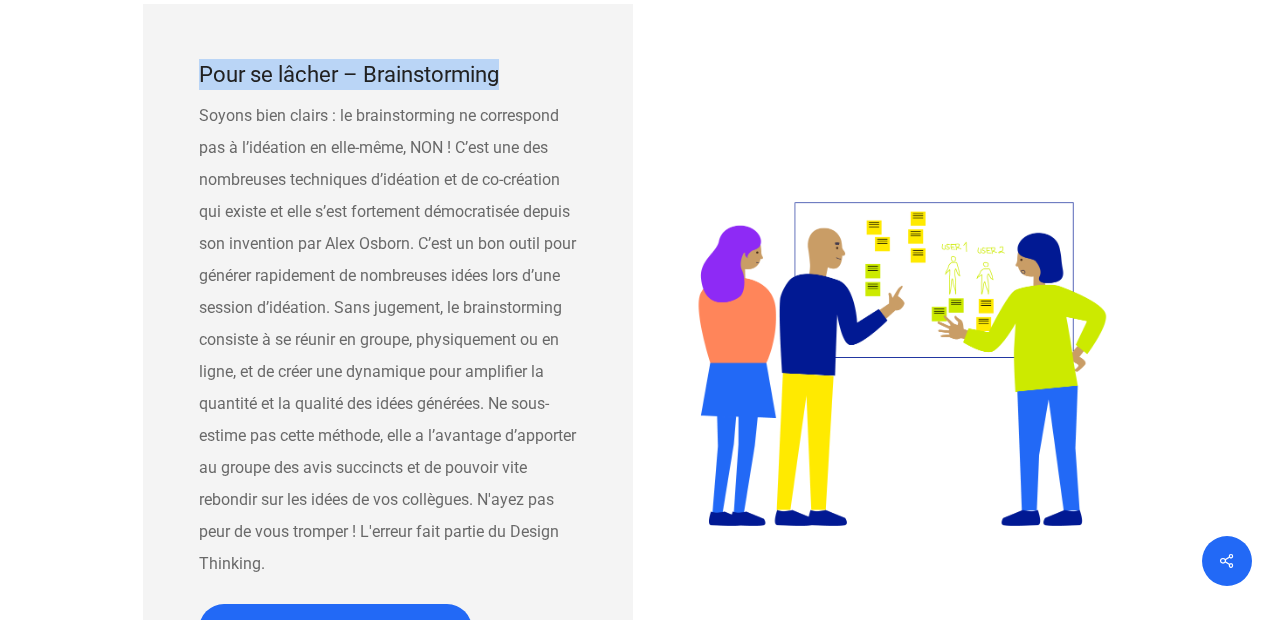 copy on "Pour se lâcher – Brainstorming" 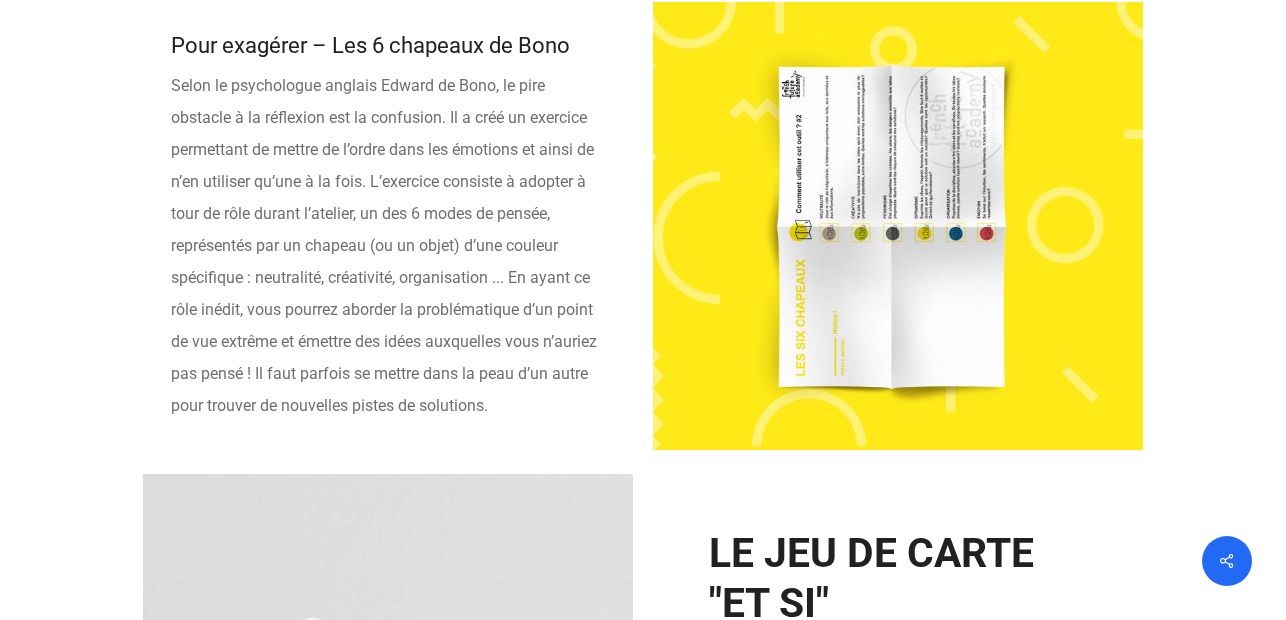 scroll, scrollTop: 3038, scrollLeft: 0, axis: vertical 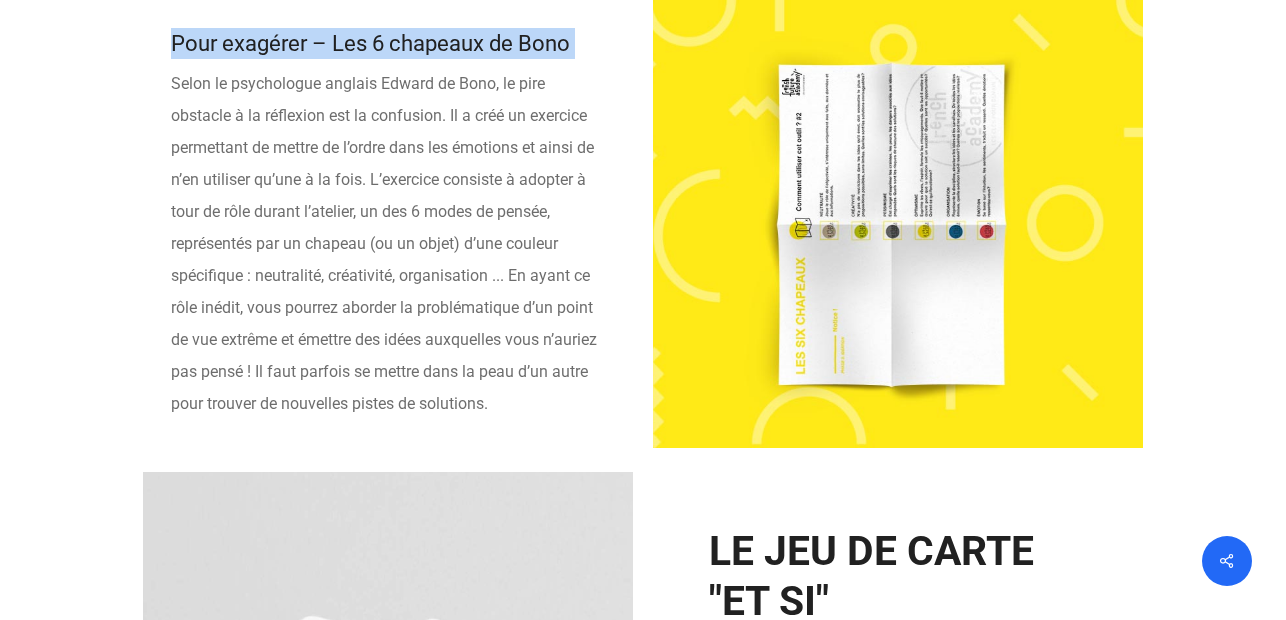 drag, startPoint x: 177, startPoint y: 51, endPoint x: 569, endPoint y: 455, distance: 562.92096 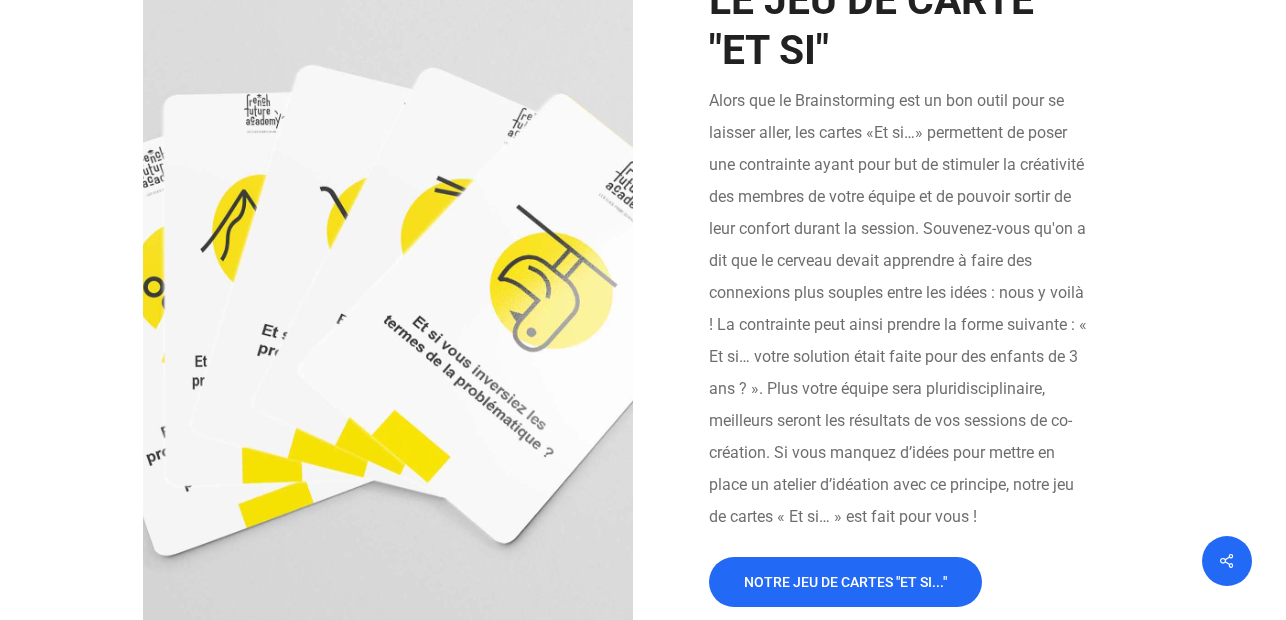 scroll, scrollTop: 3594, scrollLeft: 0, axis: vertical 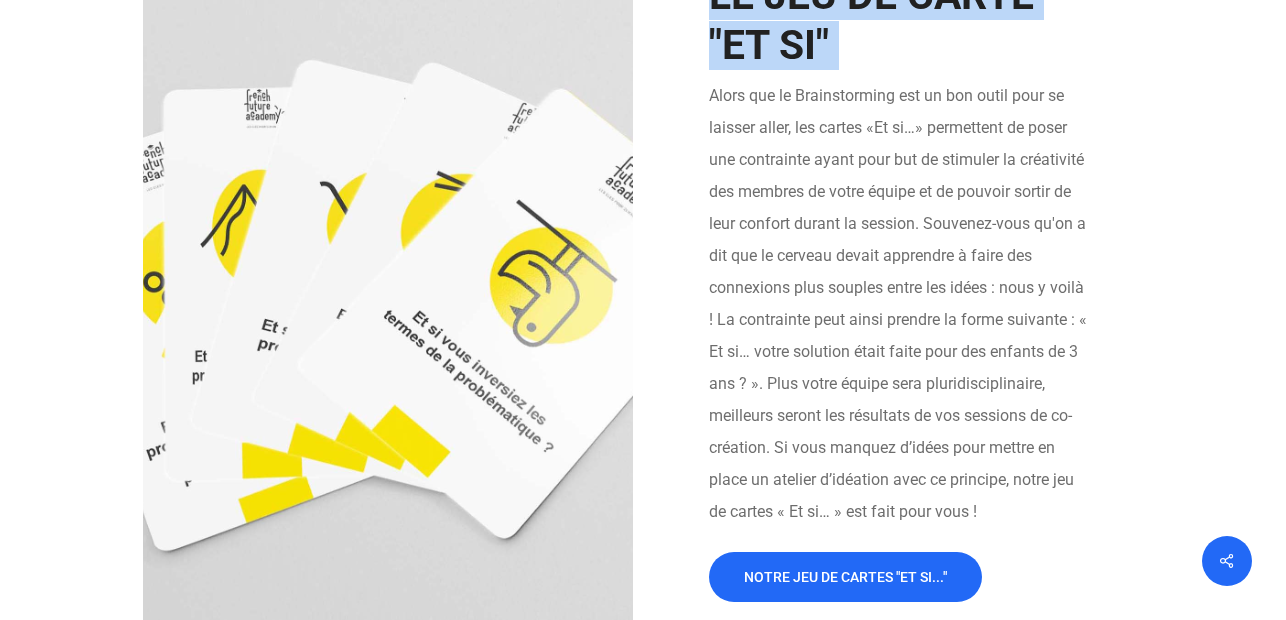 drag, startPoint x: 714, startPoint y: 52, endPoint x: 885, endPoint y: 634, distance: 606.6012 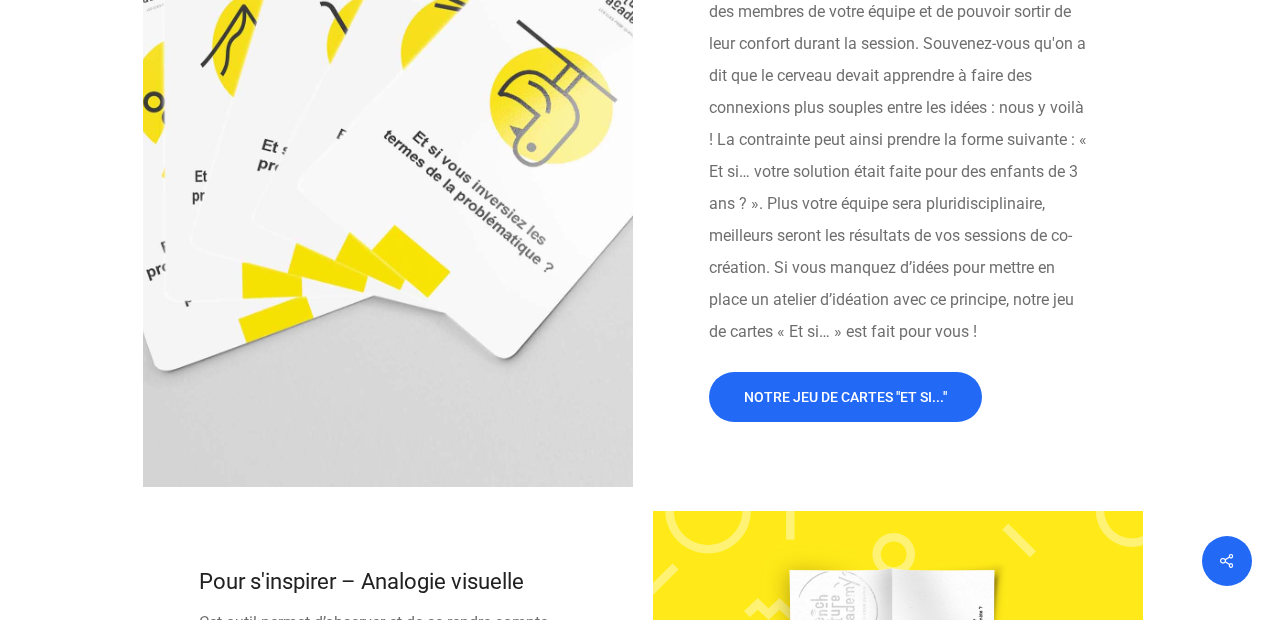 scroll, scrollTop: 3799, scrollLeft: 0, axis: vertical 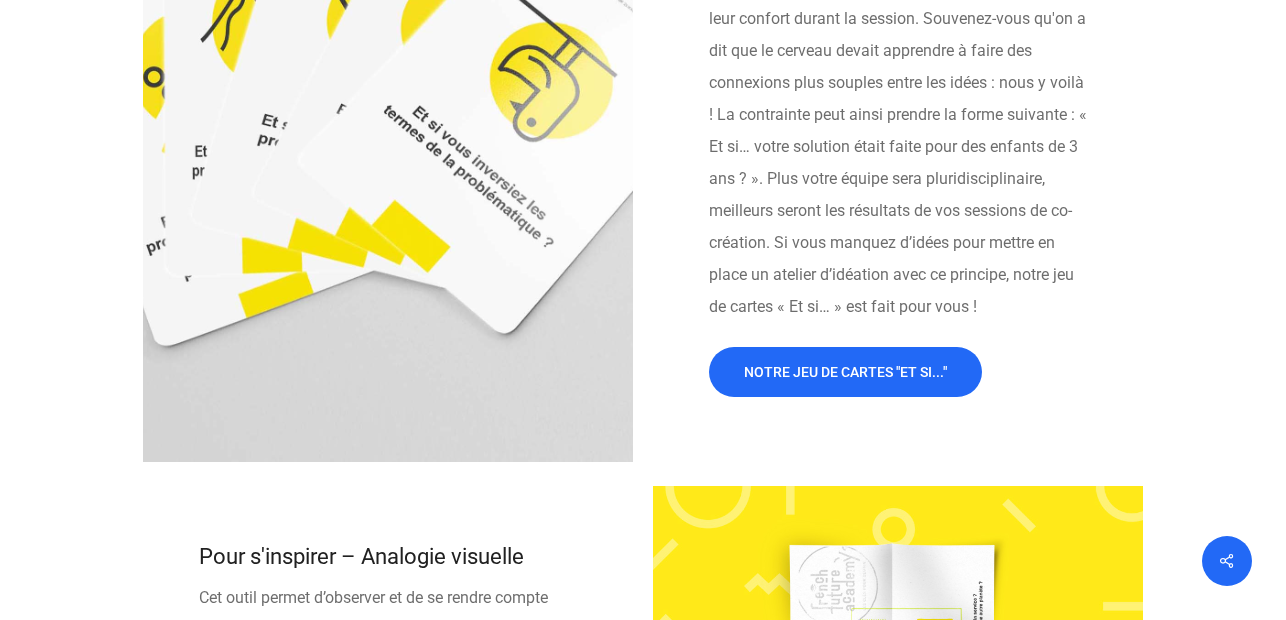 copy on "LE JEU DE CARTE "ET SI"" 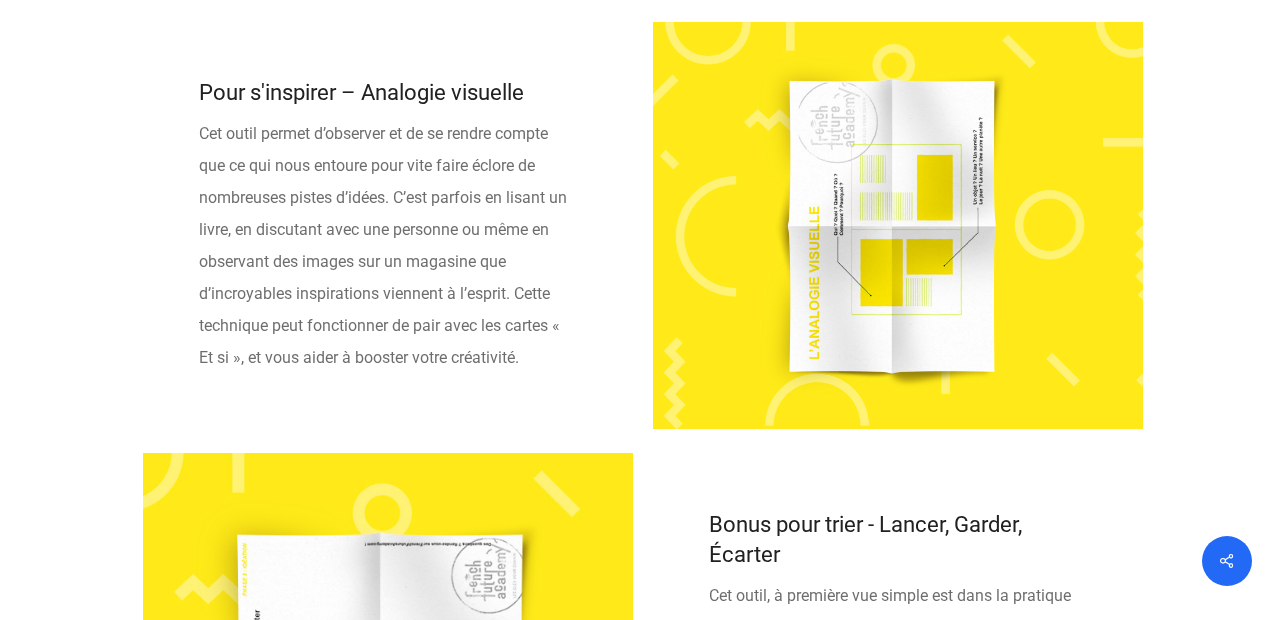 scroll, scrollTop: 4356, scrollLeft: 0, axis: vertical 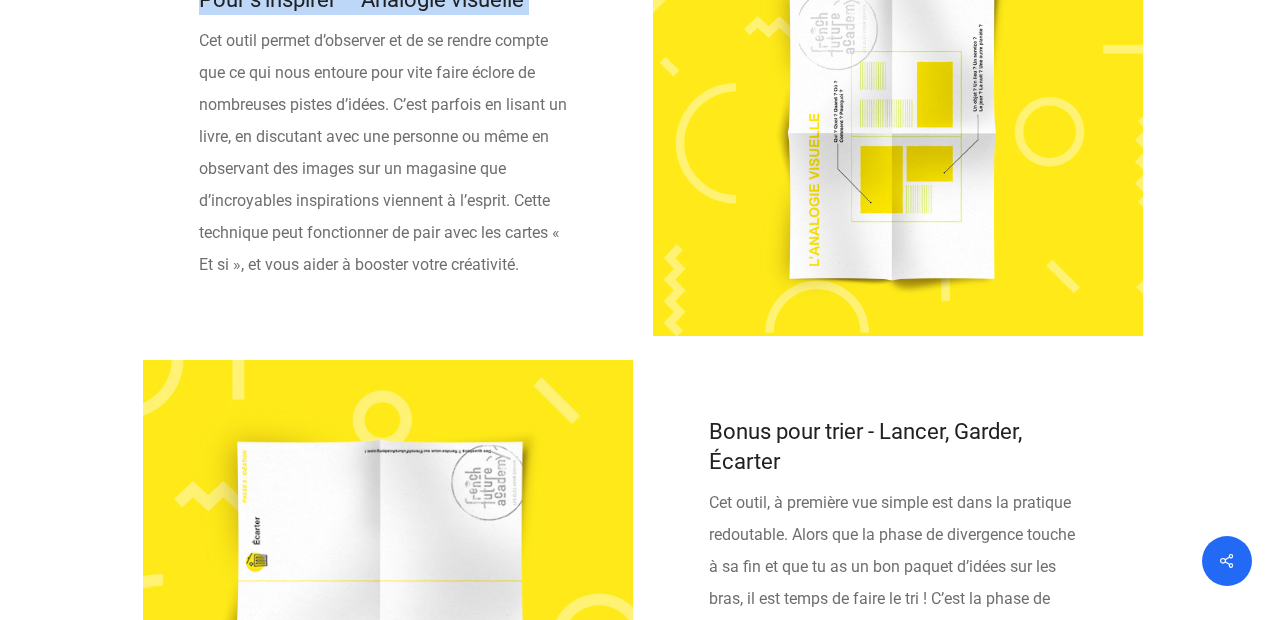 drag, startPoint x: 199, startPoint y: 106, endPoint x: 538, endPoint y: 415, distance: 458.69598 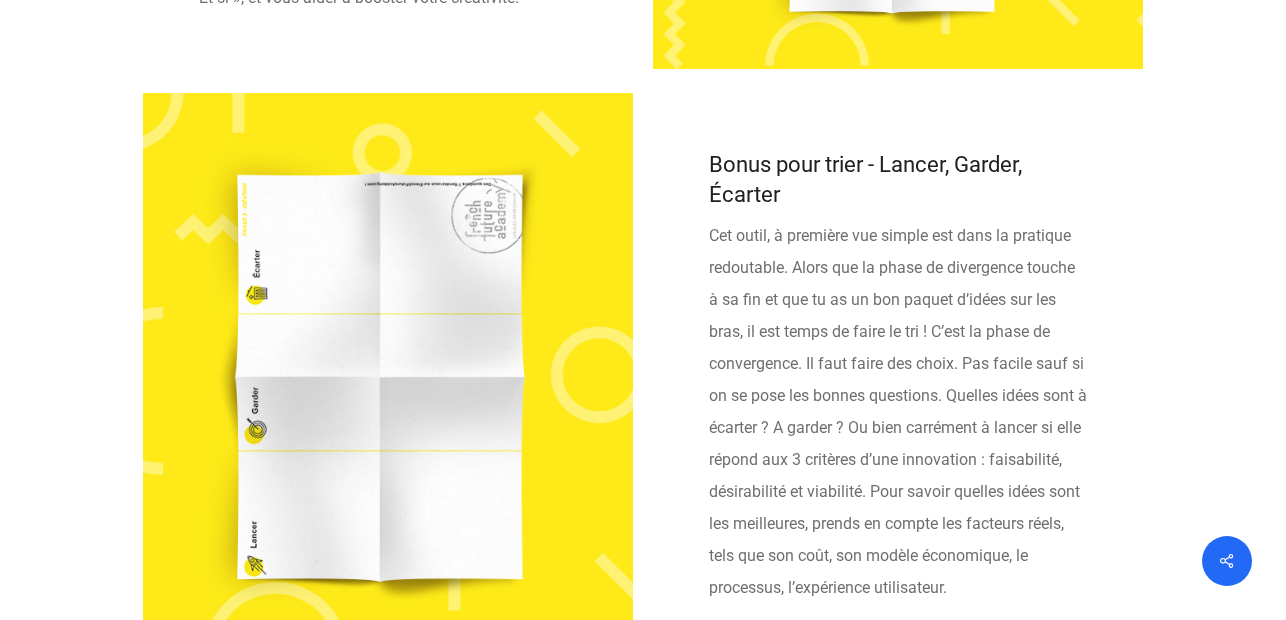 scroll, scrollTop: 4634, scrollLeft: 0, axis: vertical 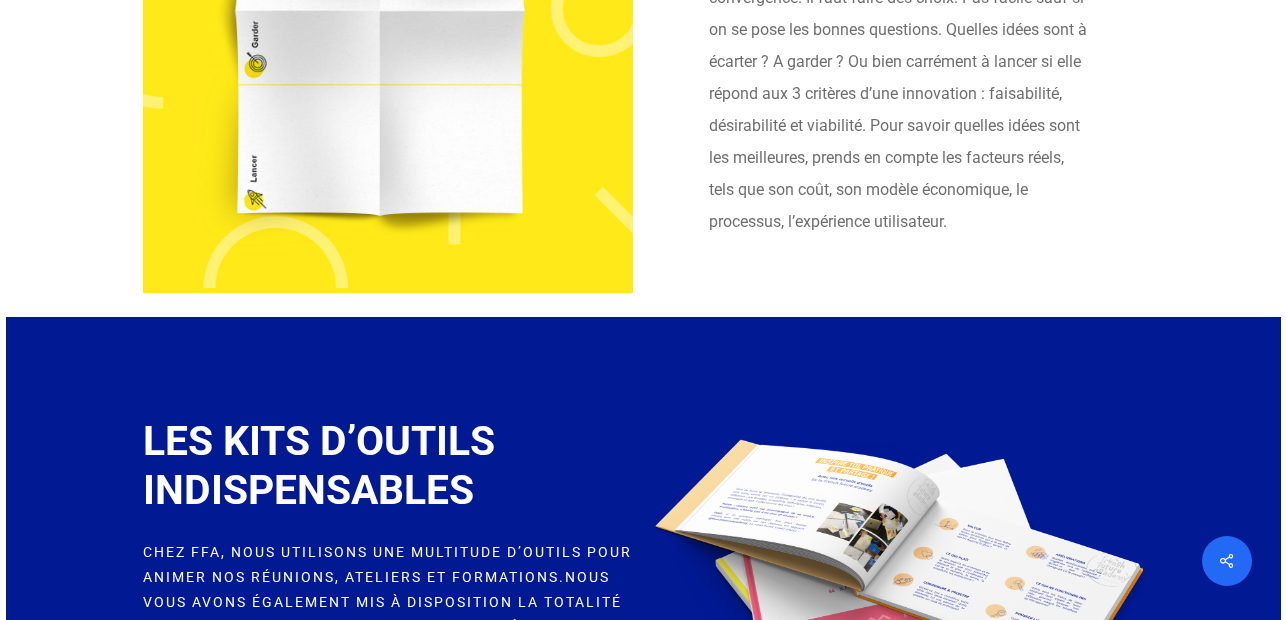 drag, startPoint x: 710, startPoint y: 306, endPoint x: 1075, endPoint y: 387, distance: 373.87967 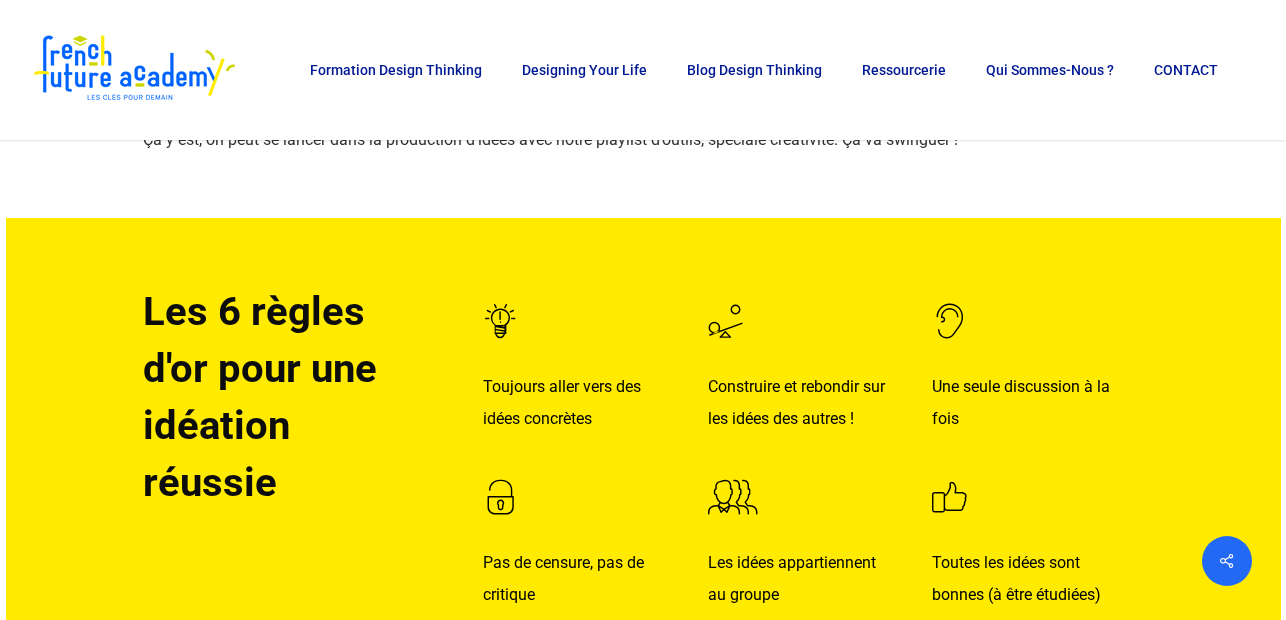 scroll, scrollTop: 1592, scrollLeft: 0, axis: vertical 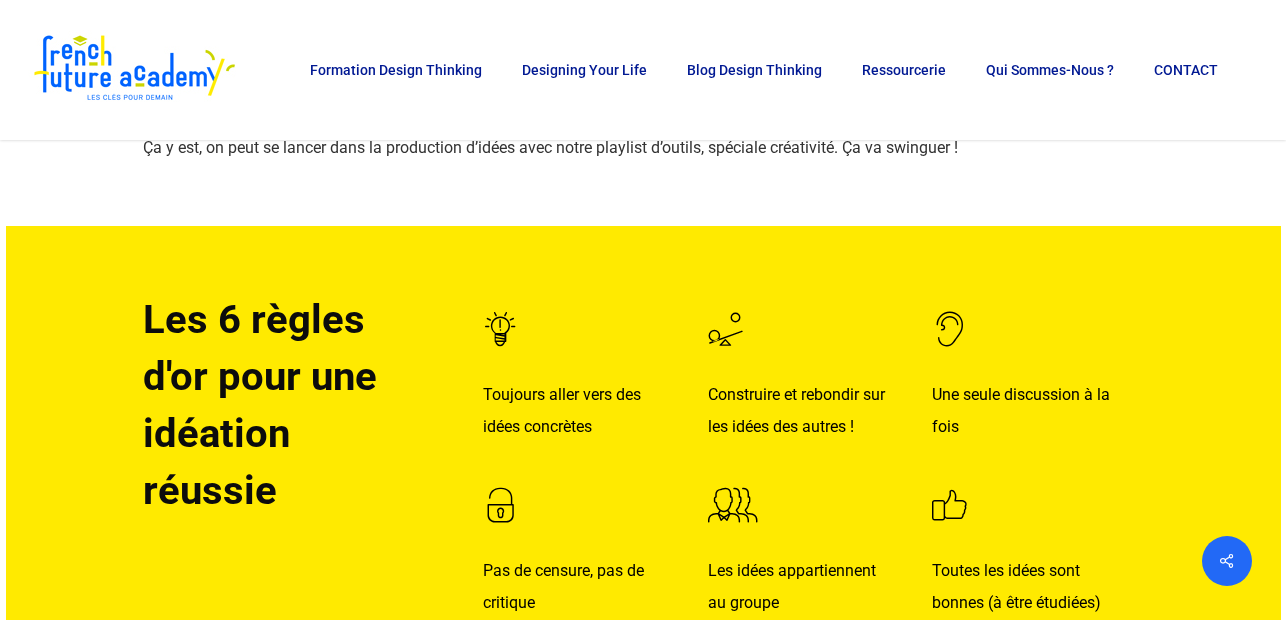 drag, startPoint x: 150, startPoint y: 334, endPoint x: 310, endPoint y: 503, distance: 232.72516 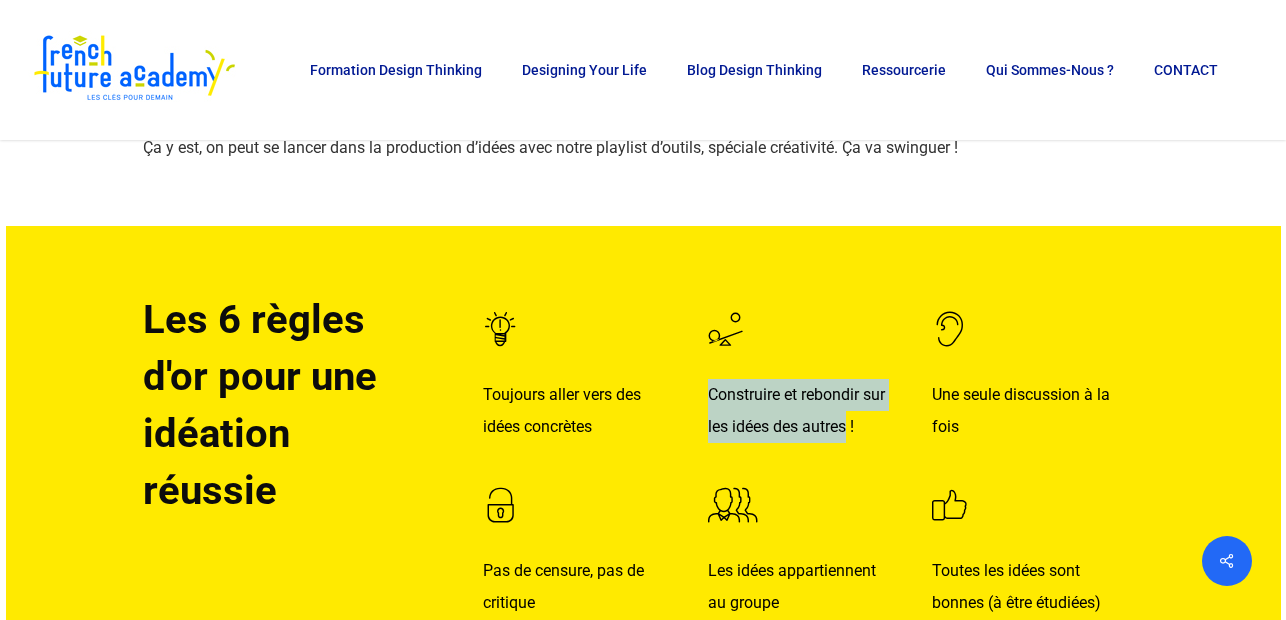 drag, startPoint x: 708, startPoint y: 402, endPoint x: 847, endPoint y: 435, distance: 142.86357 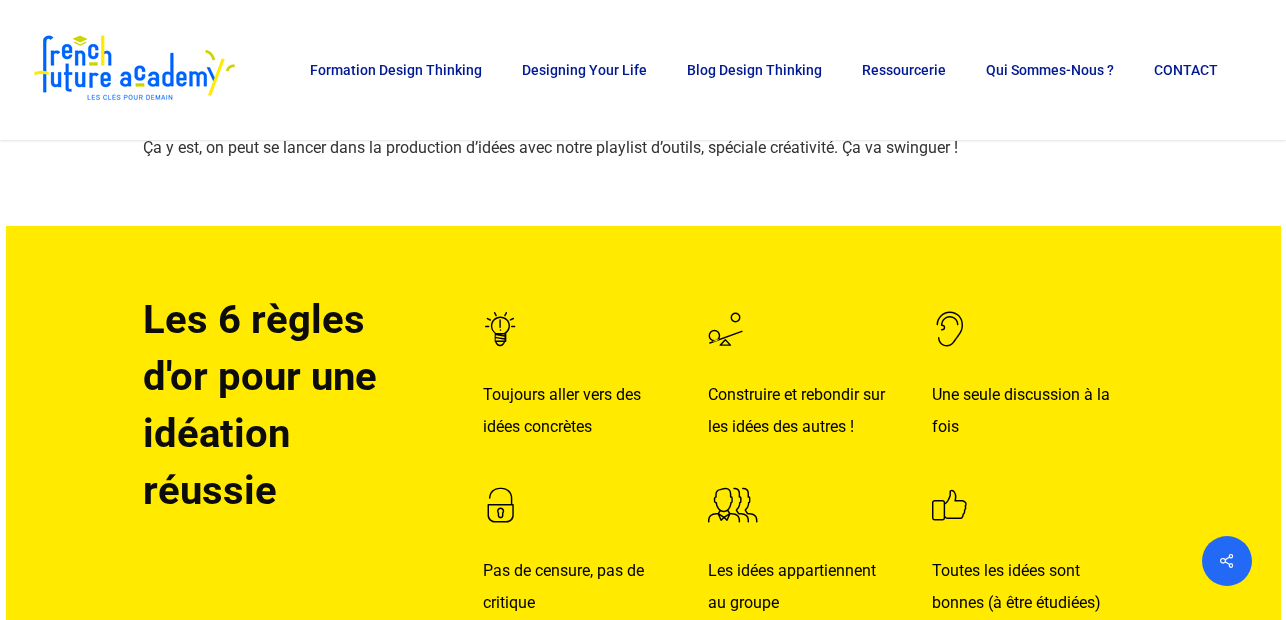 drag, startPoint x: 931, startPoint y: 401, endPoint x: 957, endPoint y: 436, distance: 43.60046 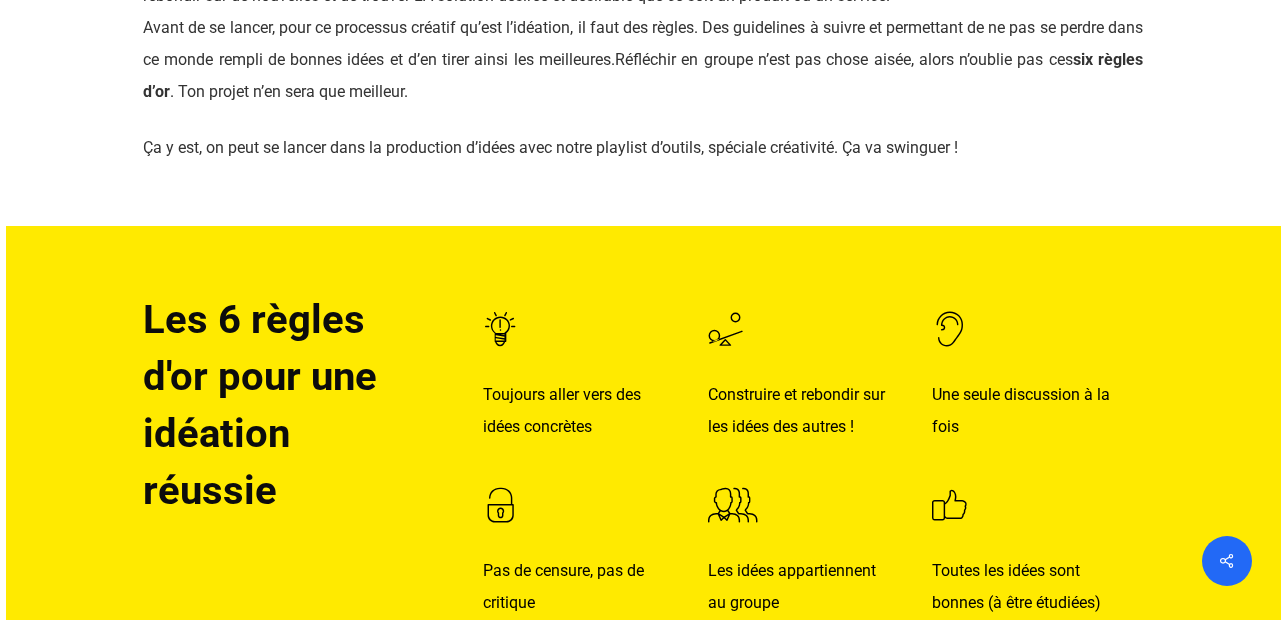 scroll, scrollTop: 1871, scrollLeft: 0, axis: vertical 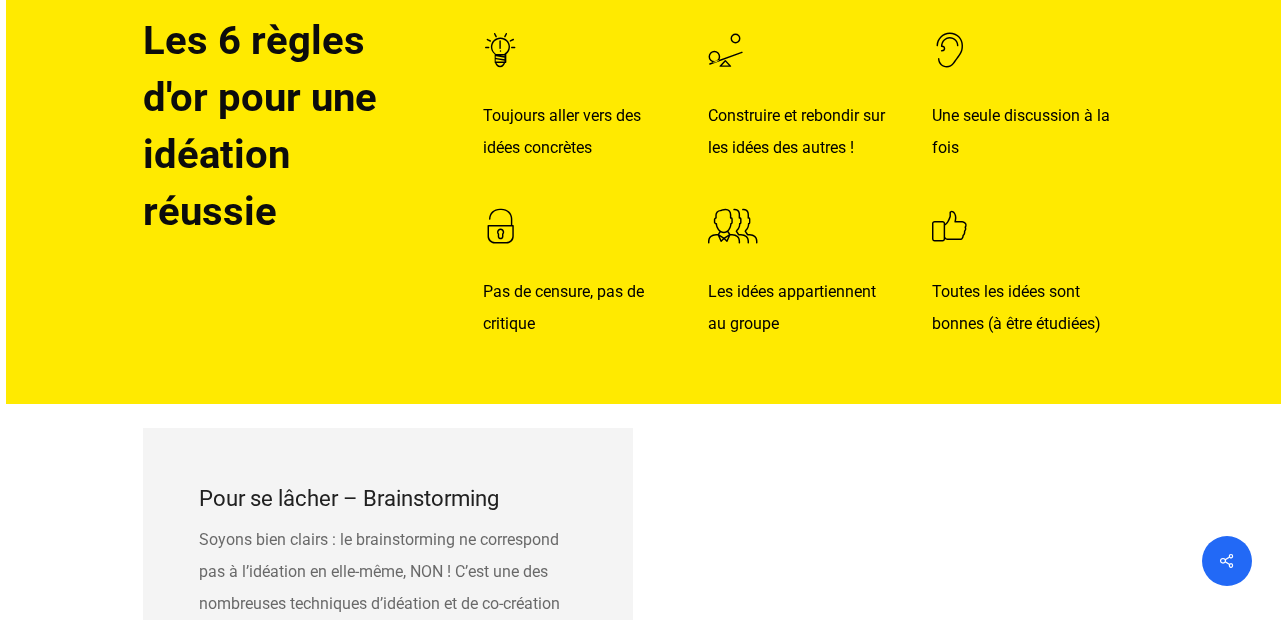 drag, startPoint x: 486, startPoint y: 297, endPoint x: 536, endPoint y: 330, distance: 59.908264 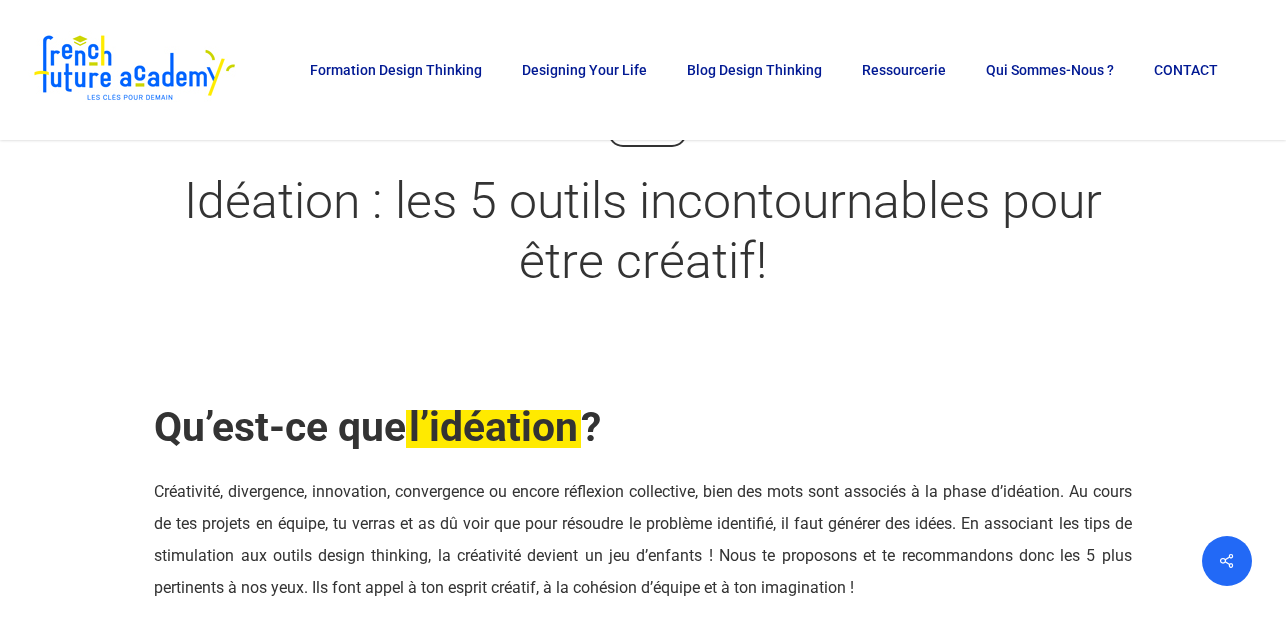 scroll, scrollTop: 0, scrollLeft: 0, axis: both 